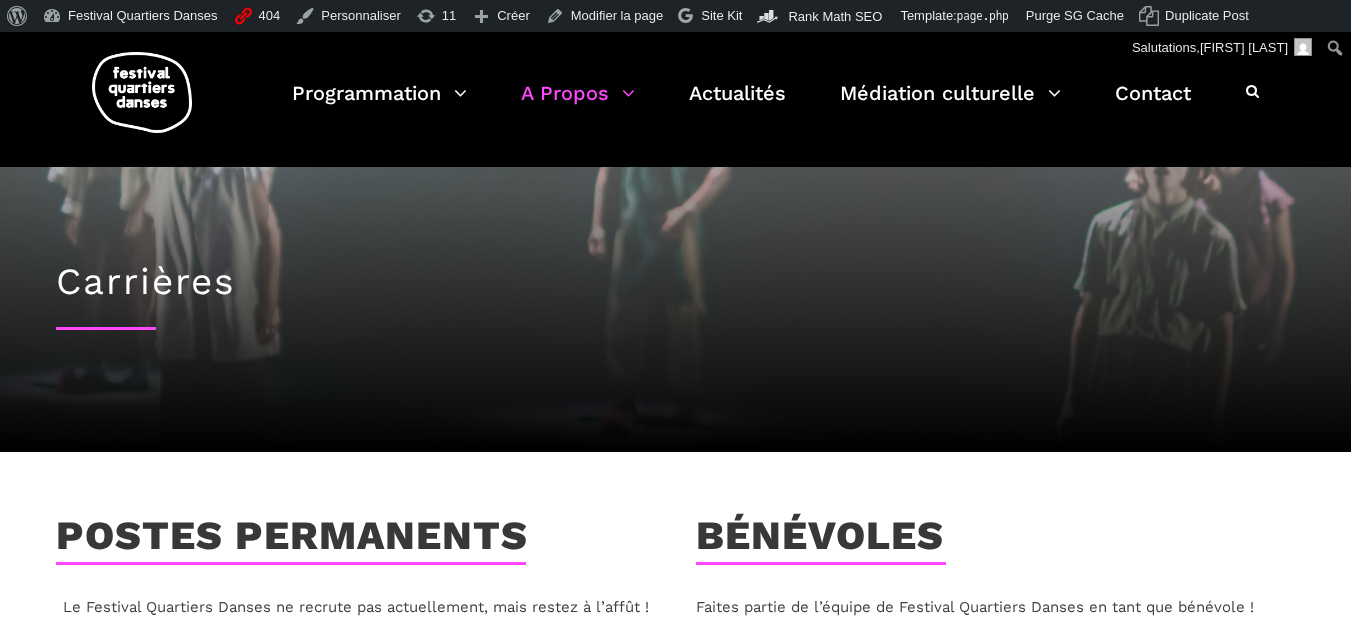 scroll, scrollTop: 300, scrollLeft: 0, axis: vertical 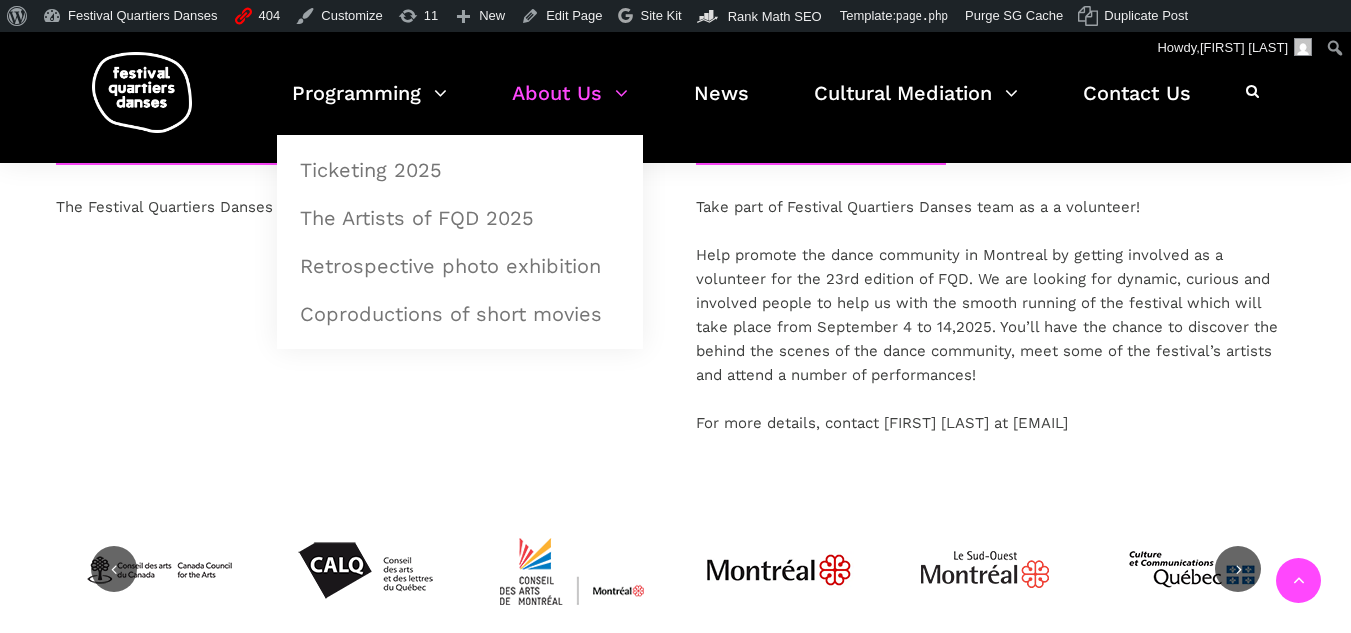 click at bounding box center (142, 92) 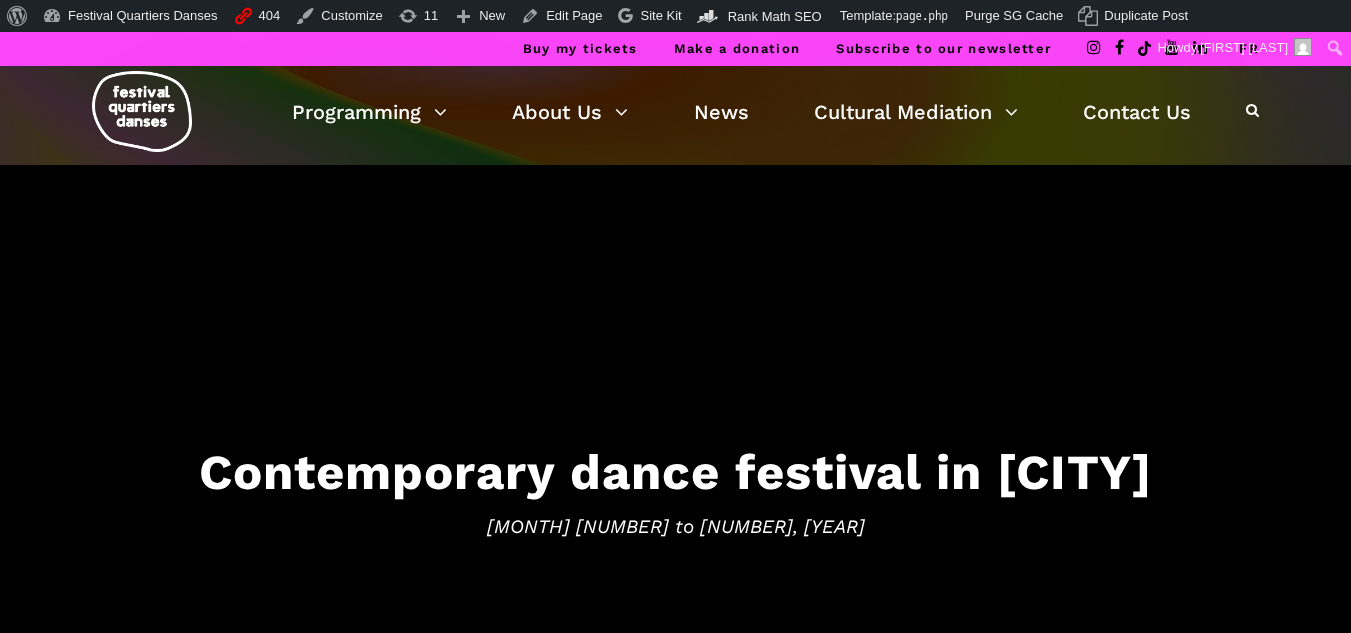 scroll, scrollTop: 0, scrollLeft: 0, axis: both 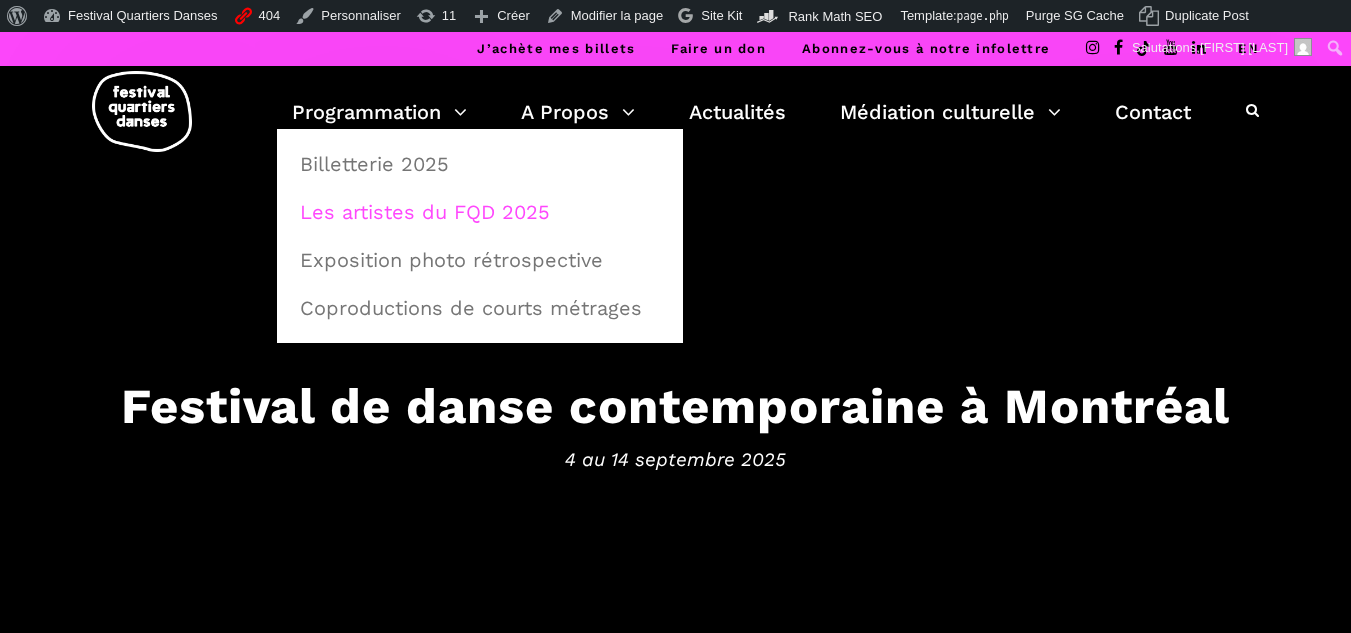 click on "Les artistes du FQD 2025" at bounding box center [480, 212] 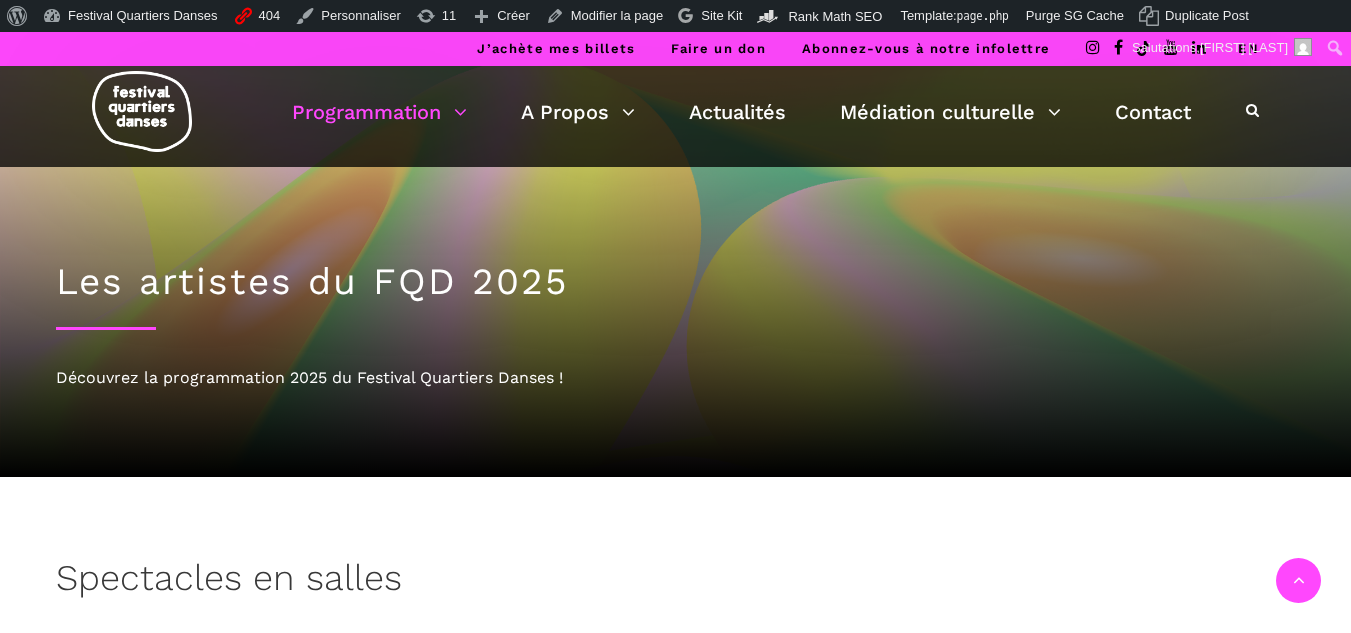 scroll, scrollTop: 500, scrollLeft: 0, axis: vertical 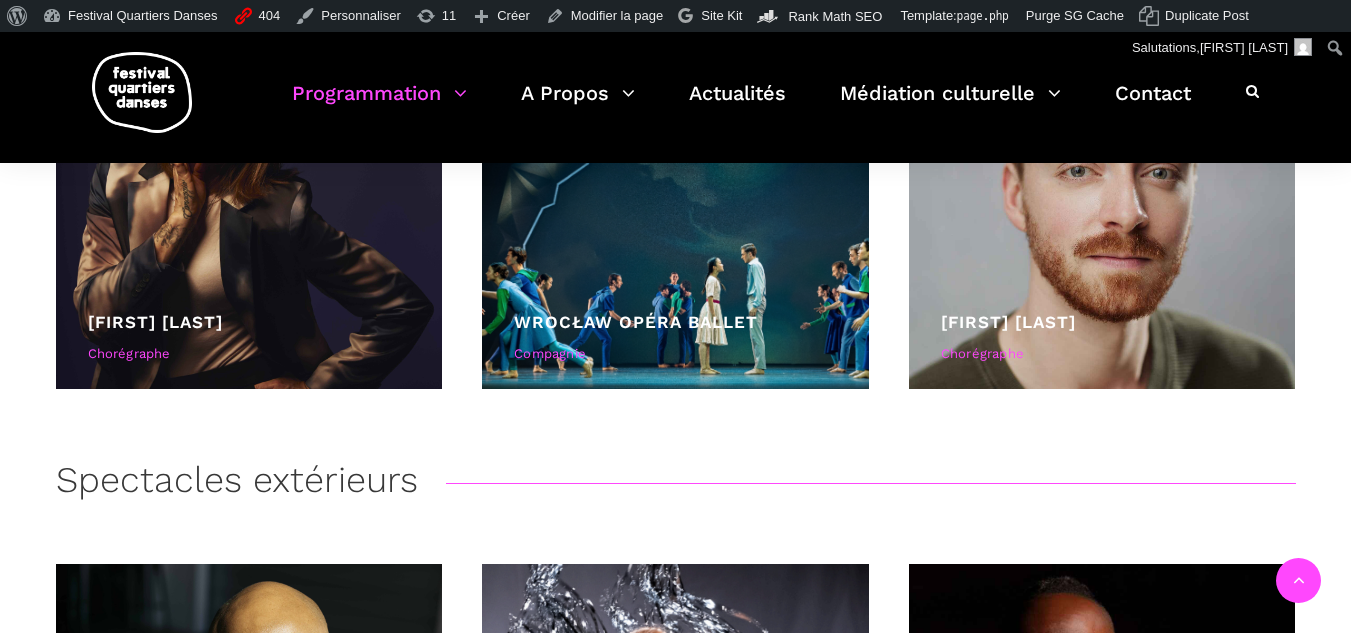 click on "Spectacles extérieurs" at bounding box center [237, 484] 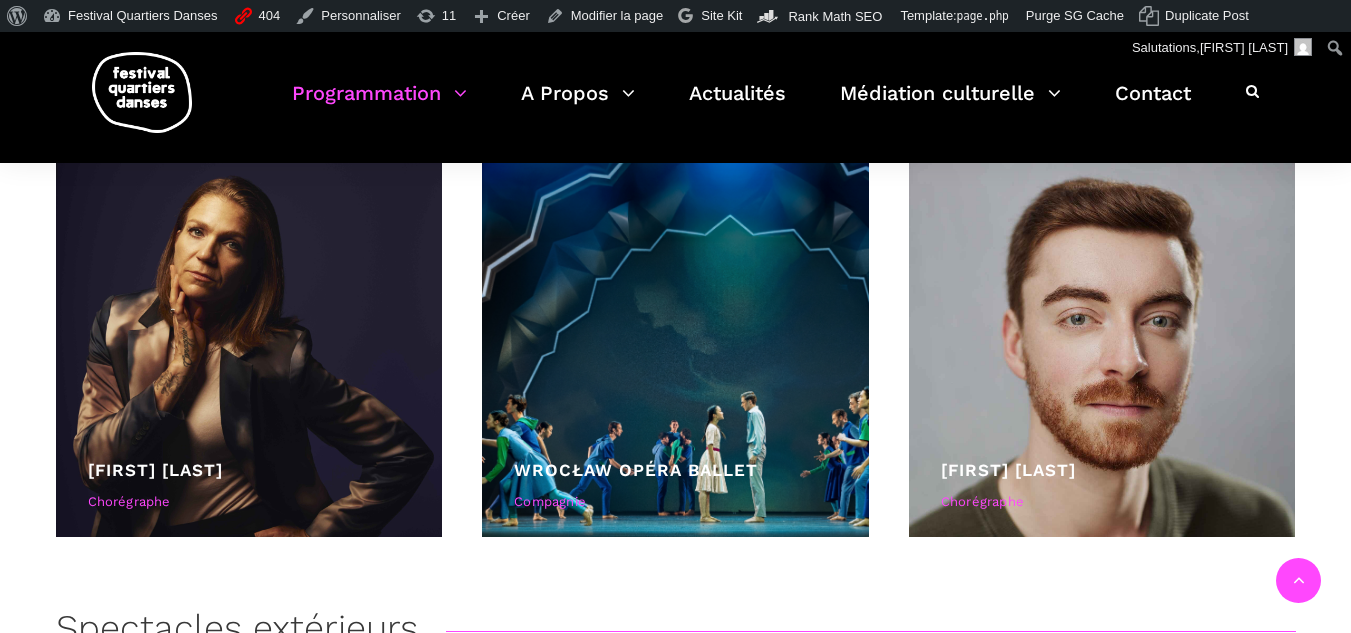 scroll, scrollTop: 4200, scrollLeft: 0, axis: vertical 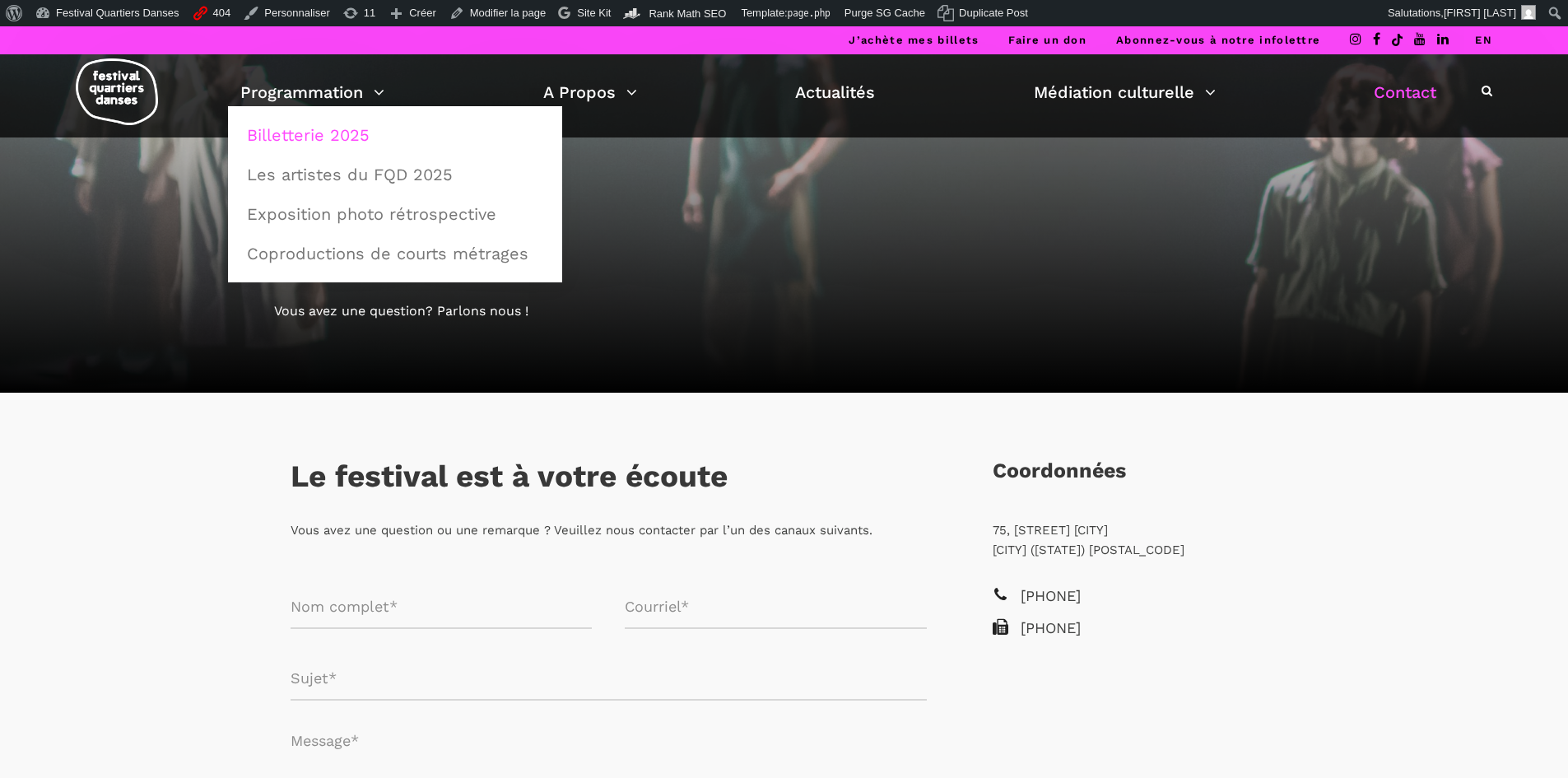 click on "Billetterie 2025" at bounding box center [395, 135] 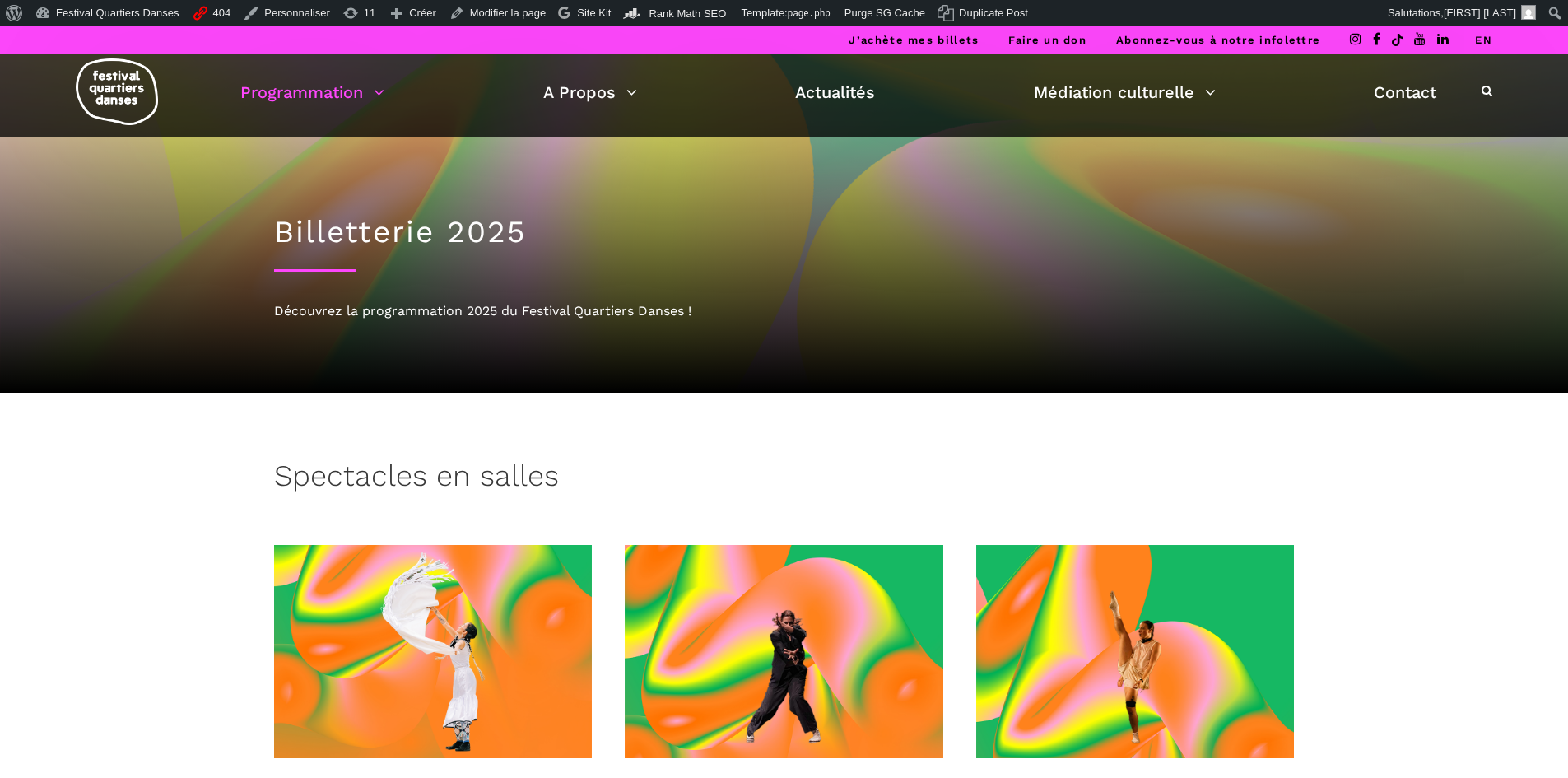 scroll, scrollTop: 0, scrollLeft: 0, axis: both 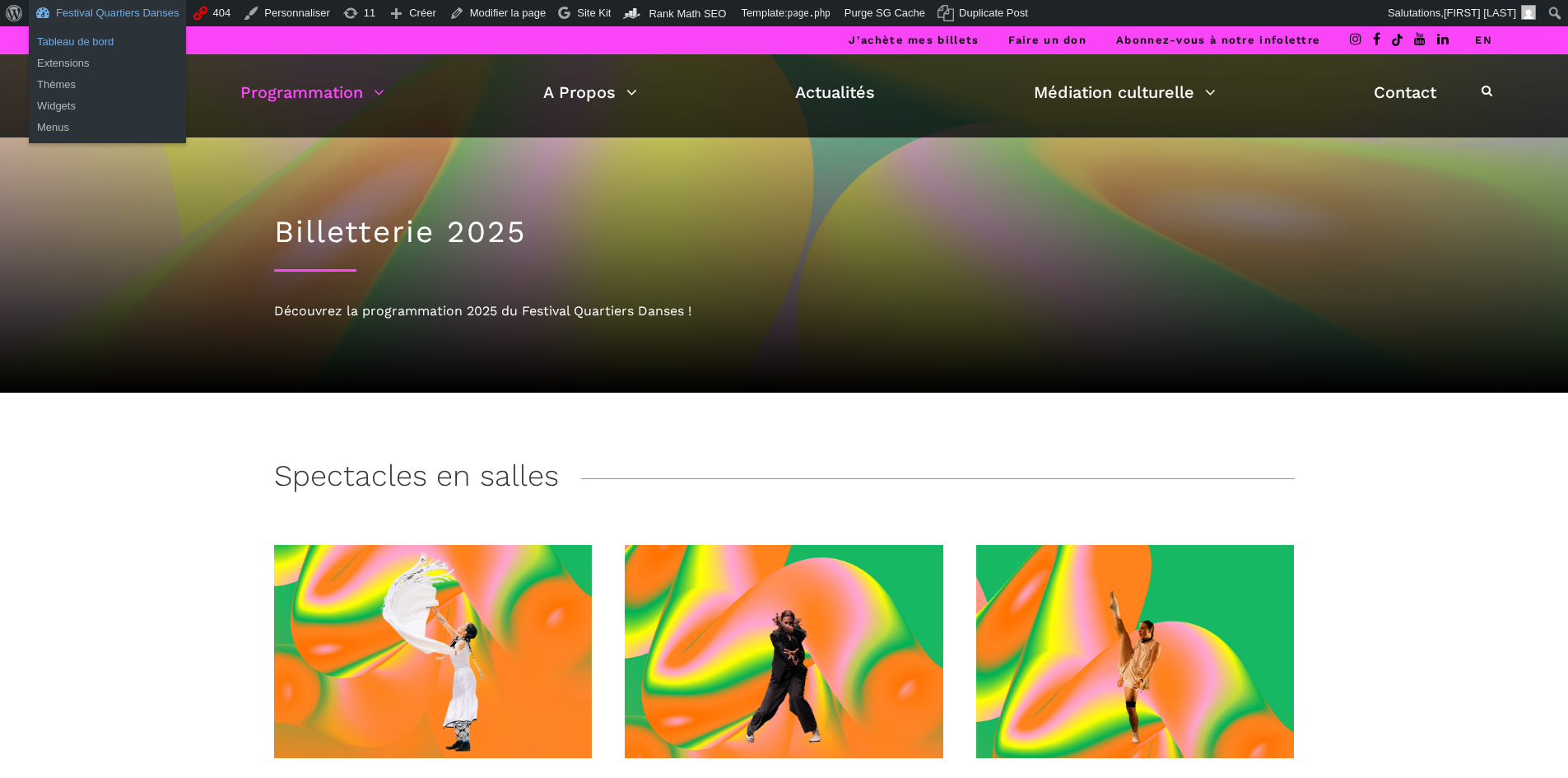 click on "Tableau de bord" at bounding box center (107, 42) 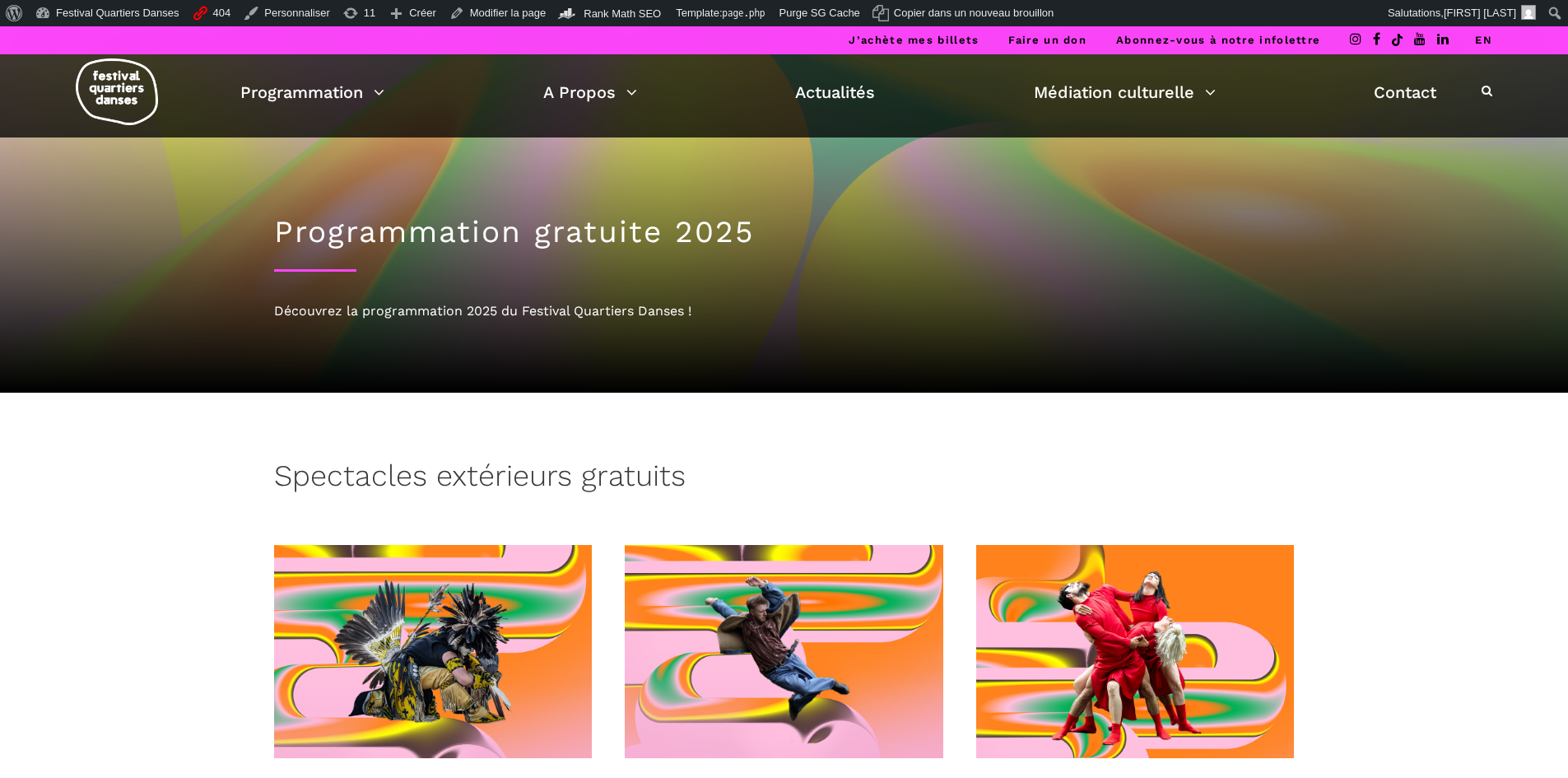 scroll, scrollTop: 0, scrollLeft: 0, axis: both 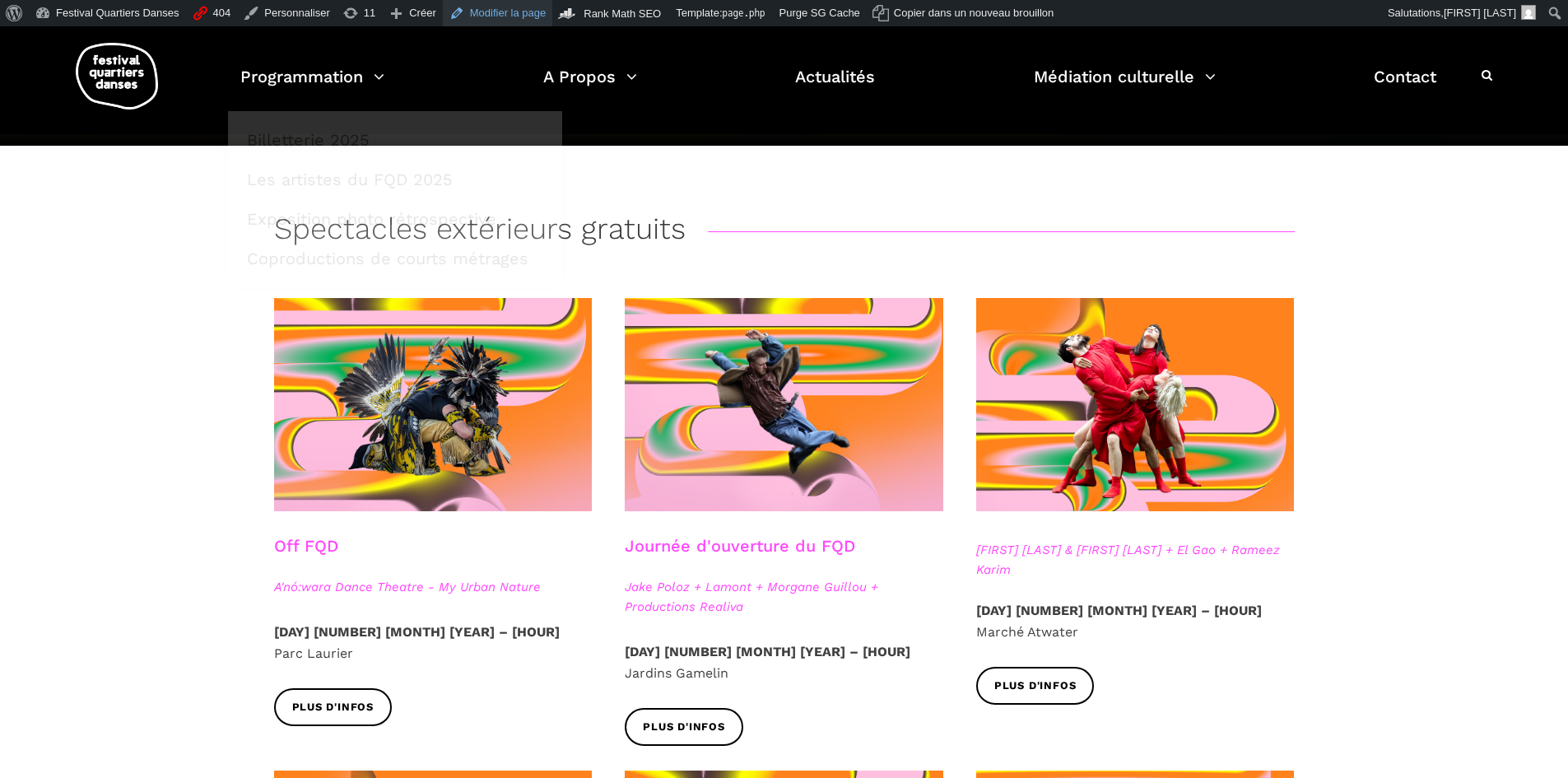 click on "Modifier la page" at bounding box center [498, 13] 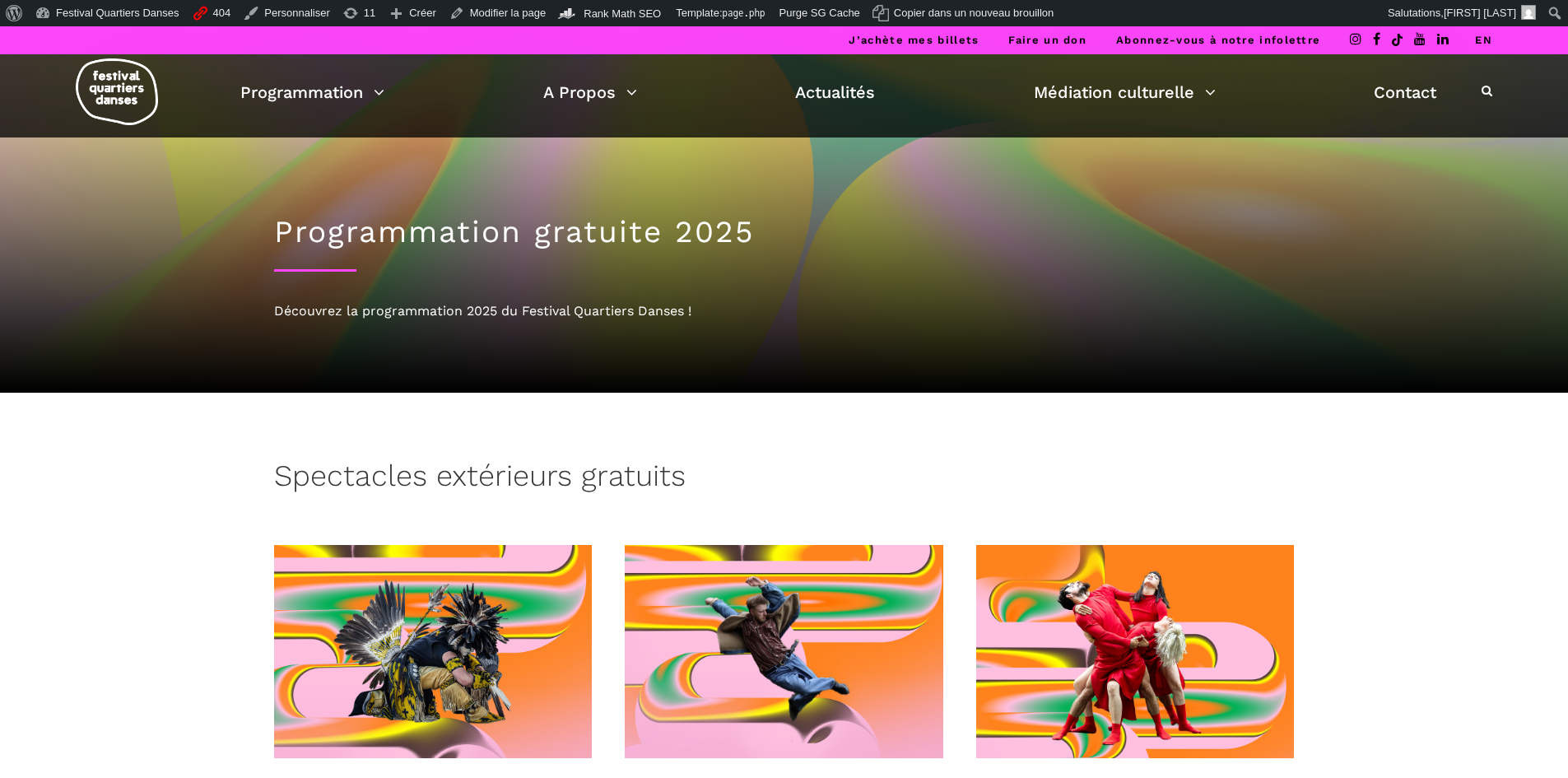 scroll, scrollTop: 0, scrollLeft: 0, axis: both 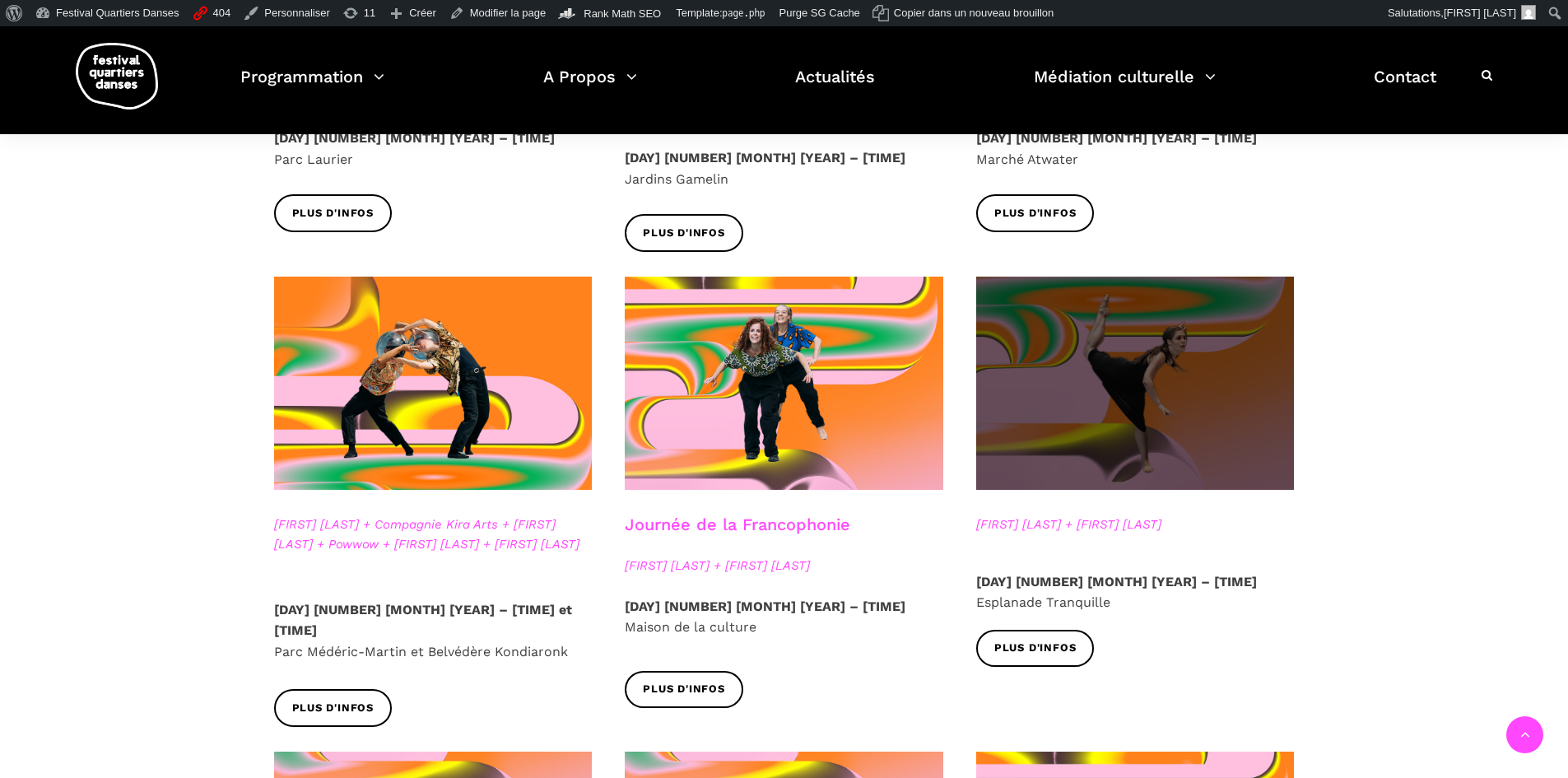 click at bounding box center (1135, 383) 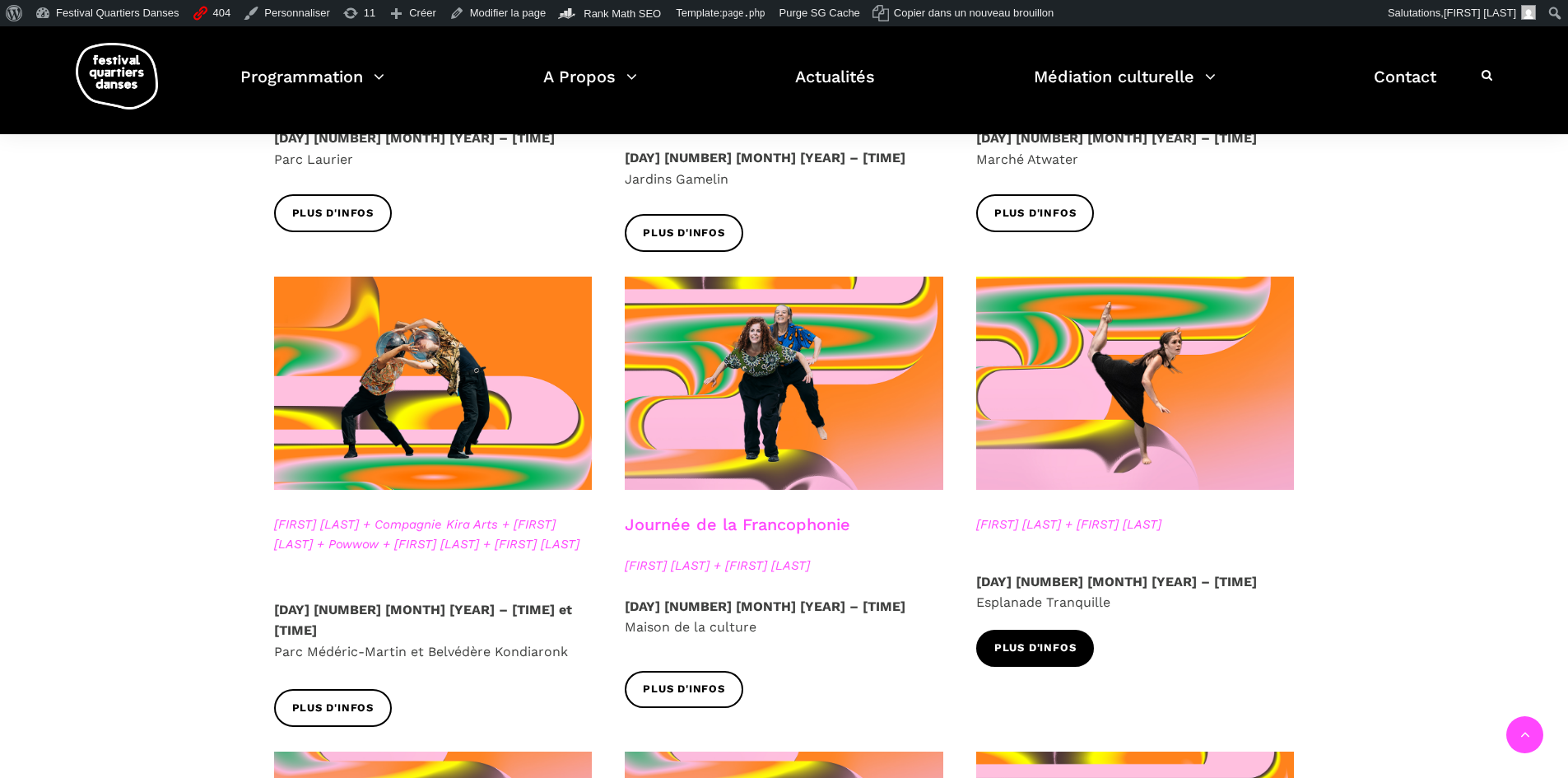 click on "Plus d'infos" at bounding box center (1035, 648) 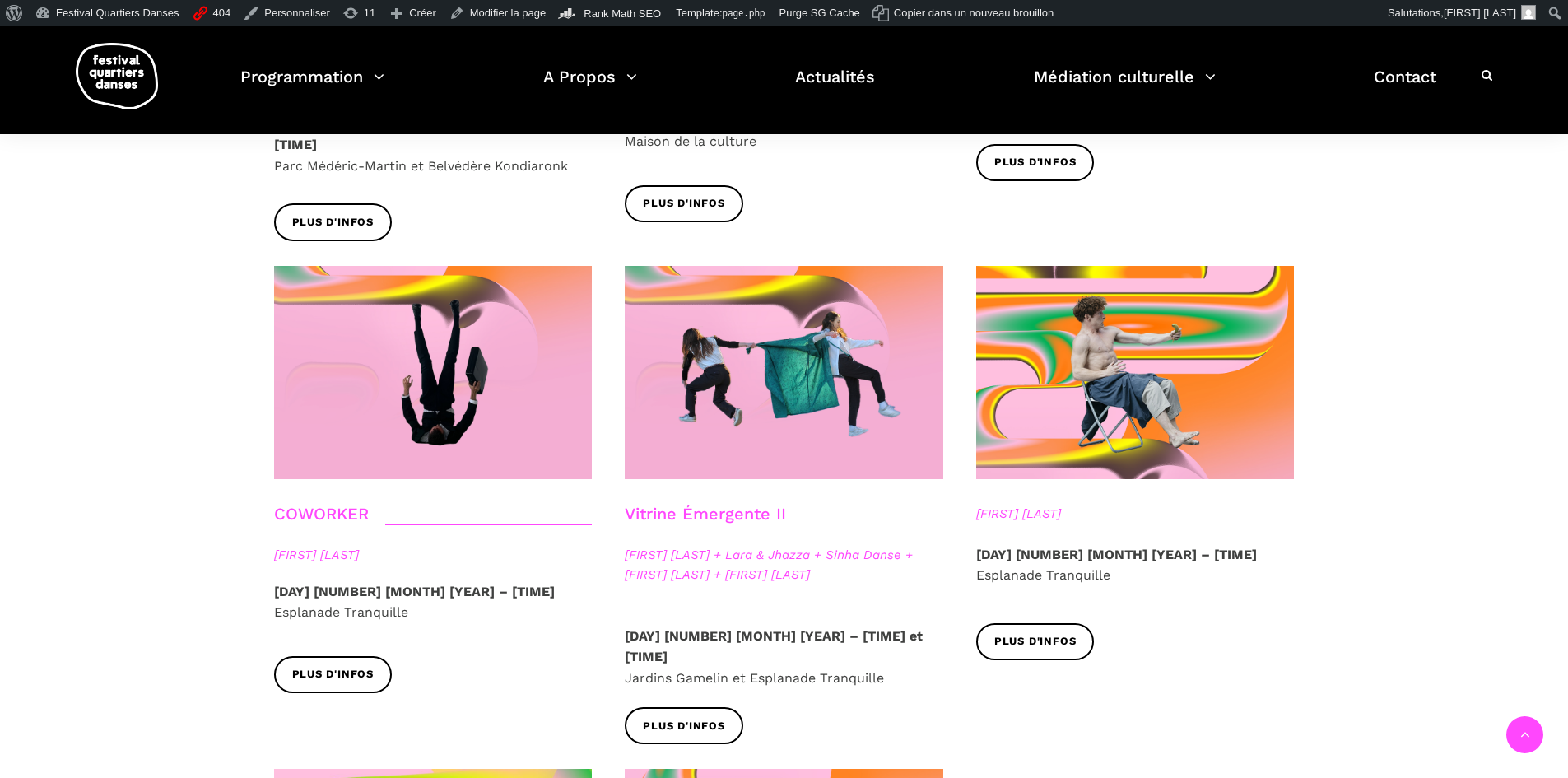 scroll, scrollTop: 1400, scrollLeft: 0, axis: vertical 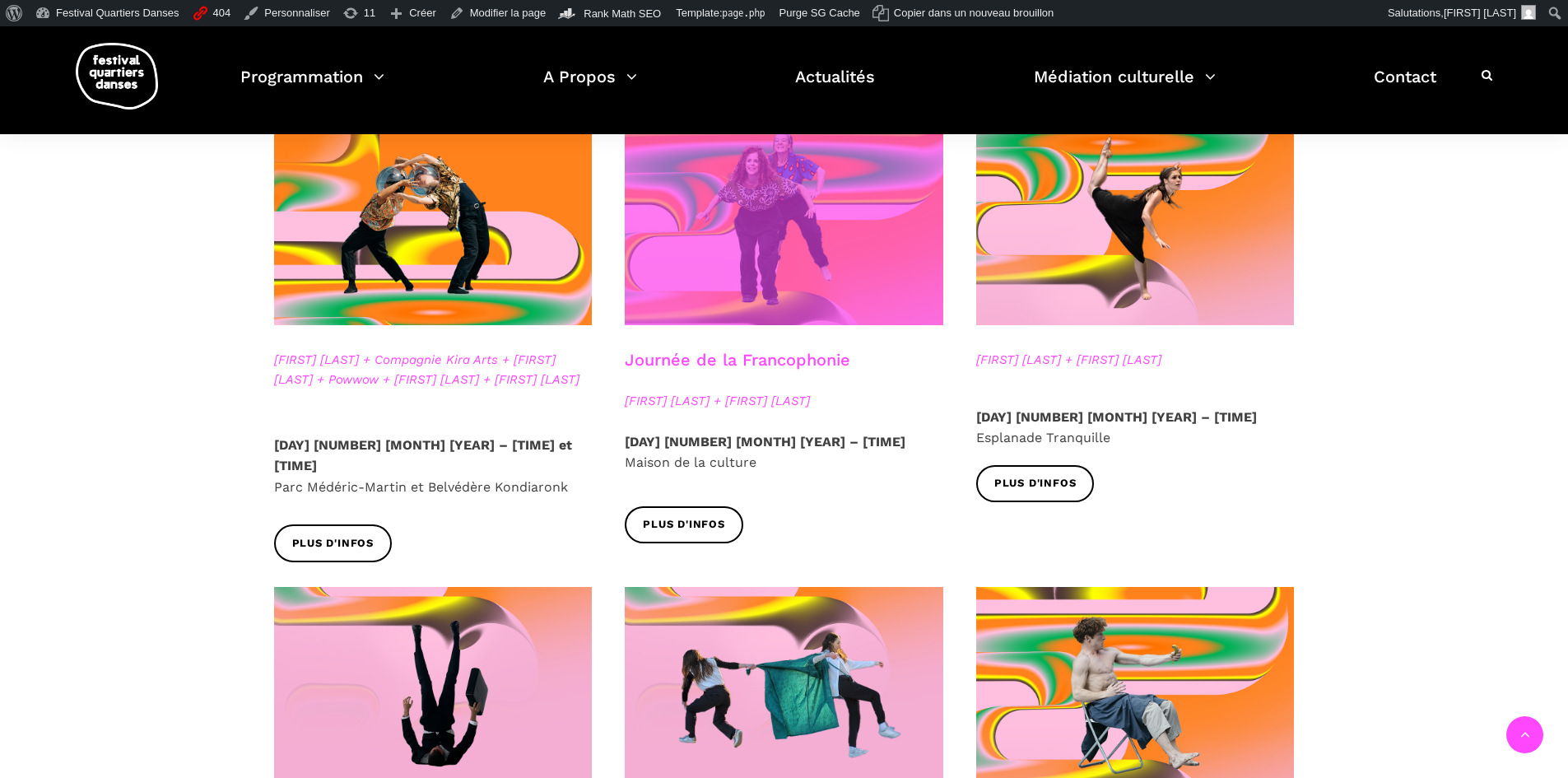 click at bounding box center (784, 218) 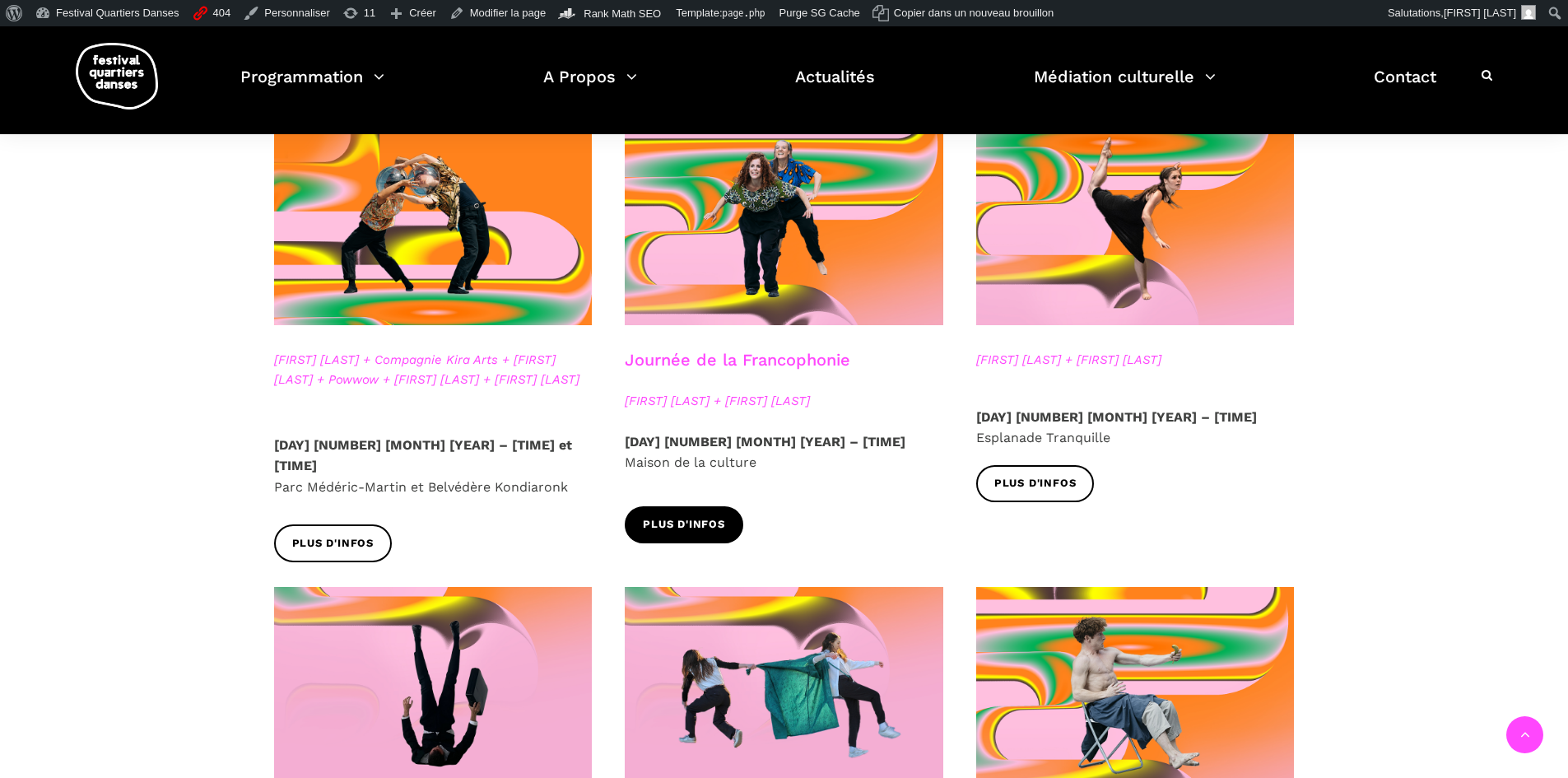 click on "Plus d'infos" at bounding box center (684, 524) 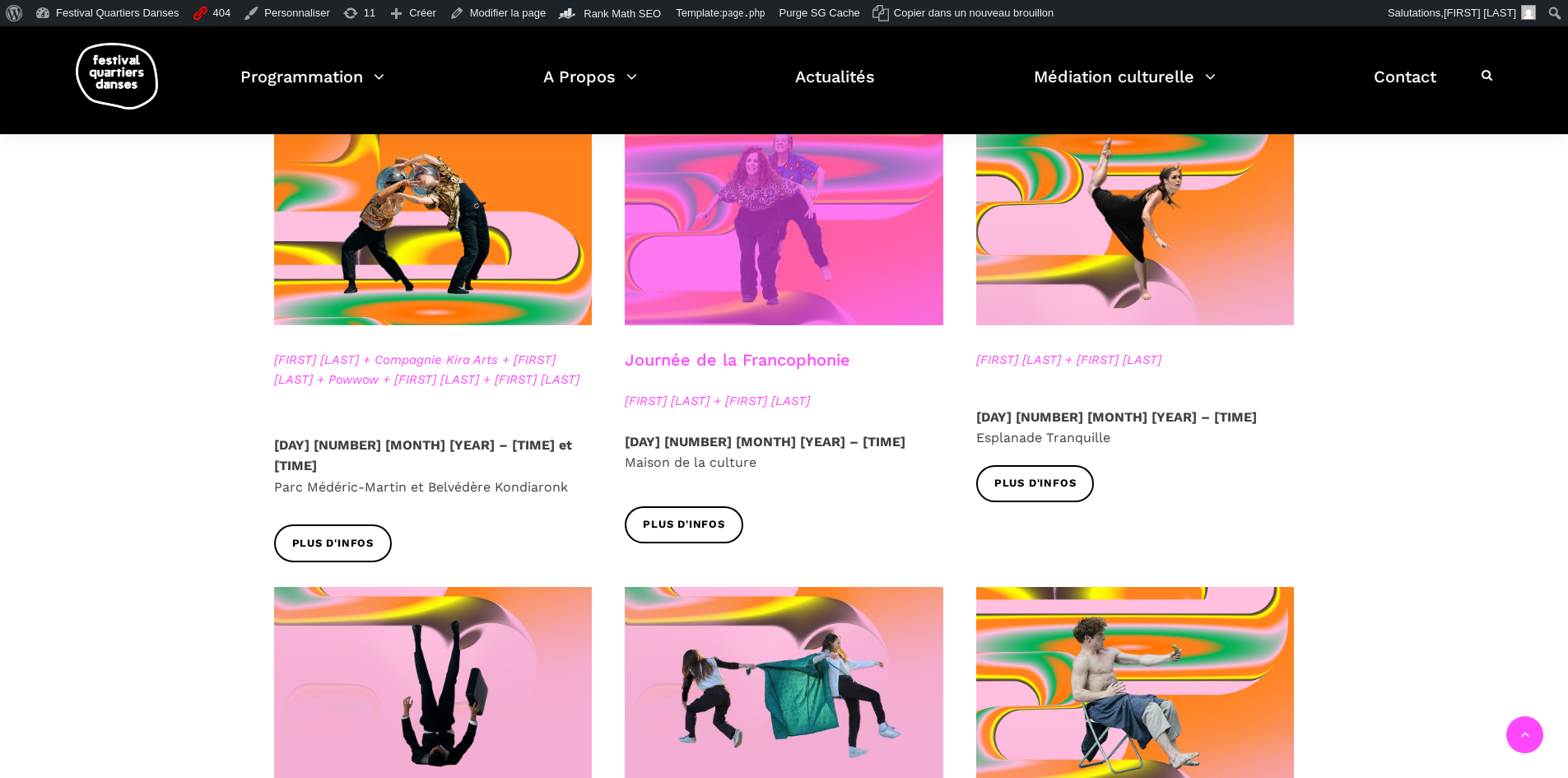 click at bounding box center (784, 218) 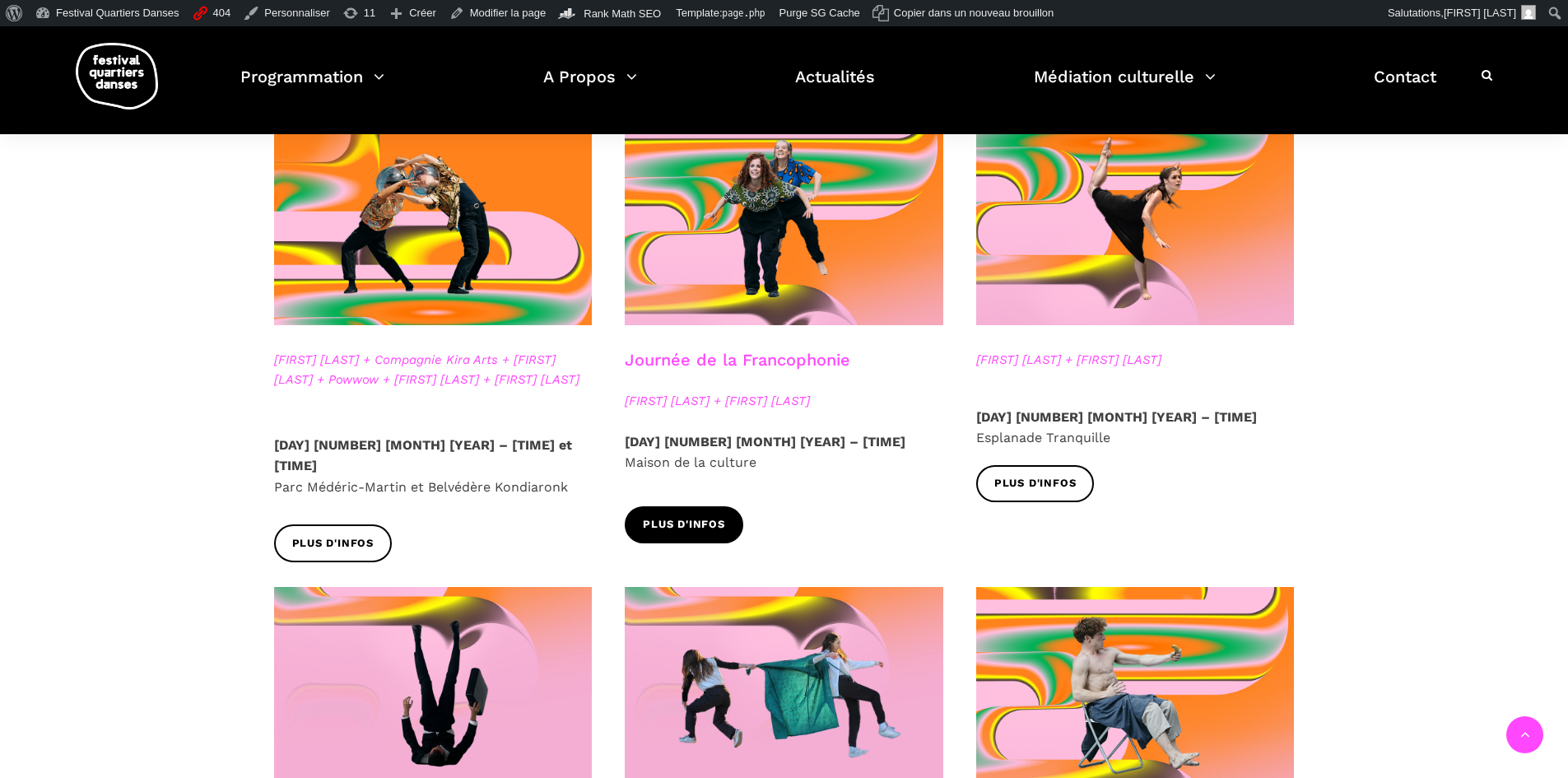click on "Plus d'infos" at bounding box center [684, 524] 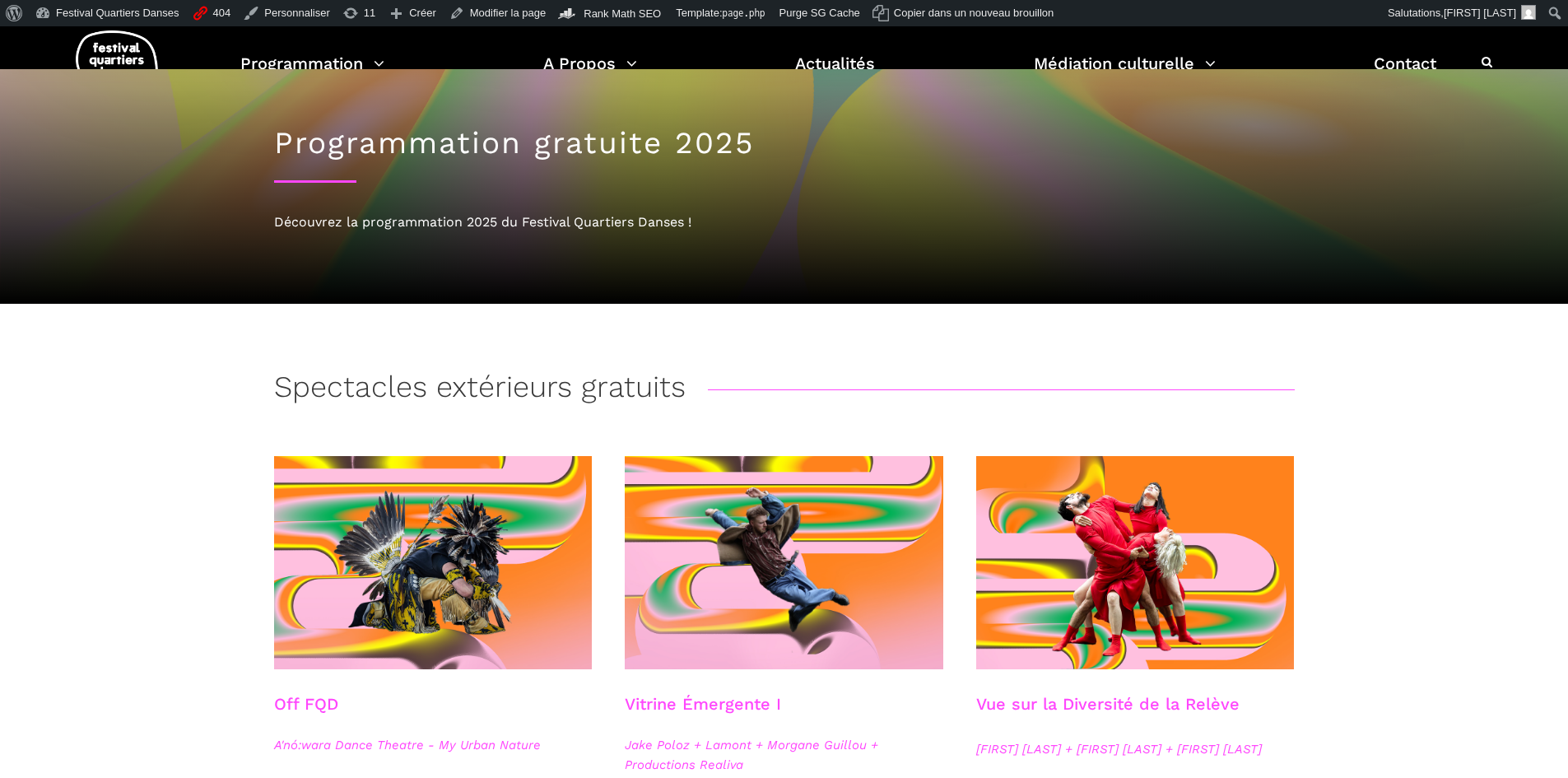 scroll, scrollTop: 82, scrollLeft: 0, axis: vertical 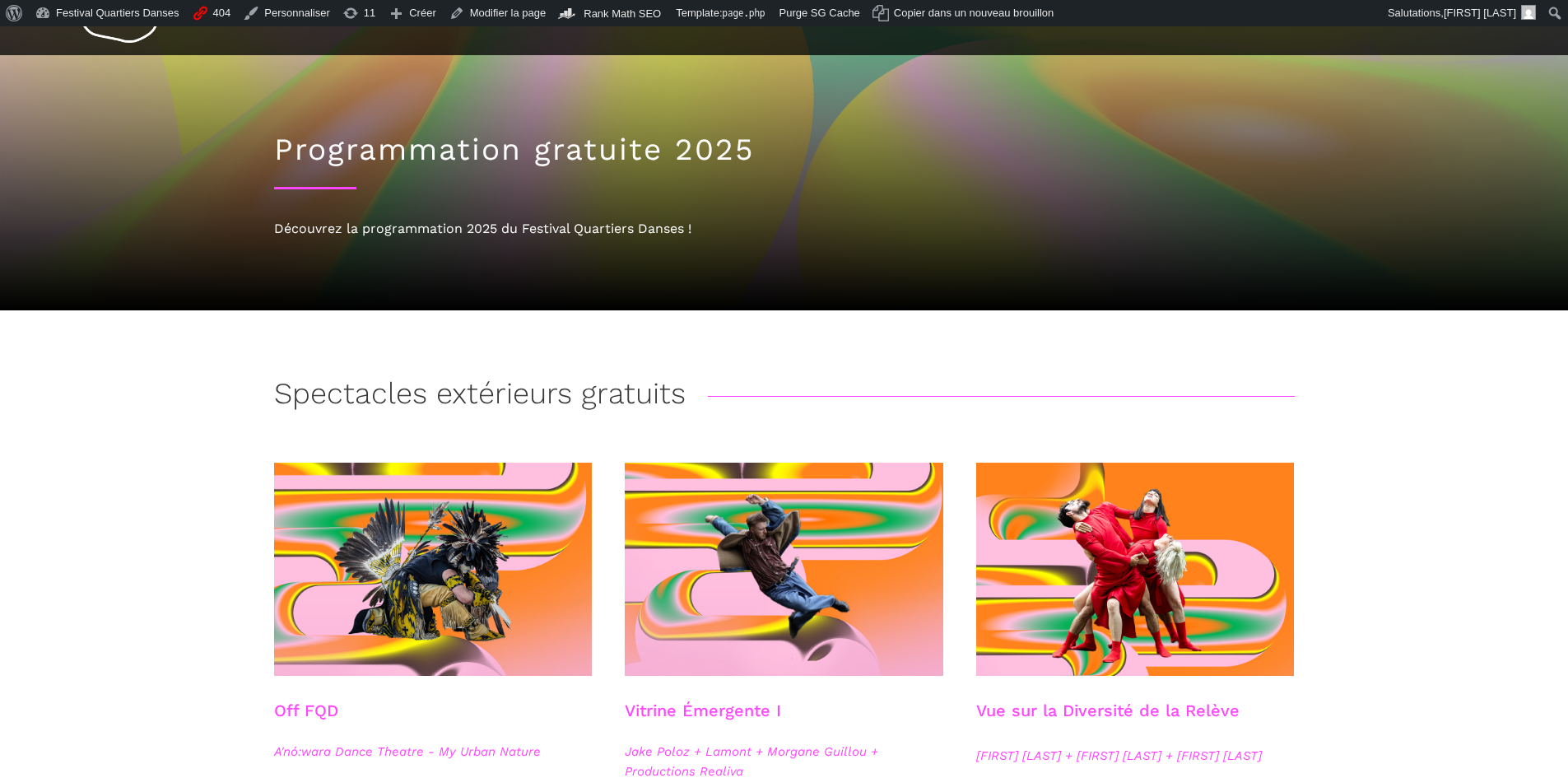 click on "Programmation gratuite 2025" at bounding box center (784, 150) 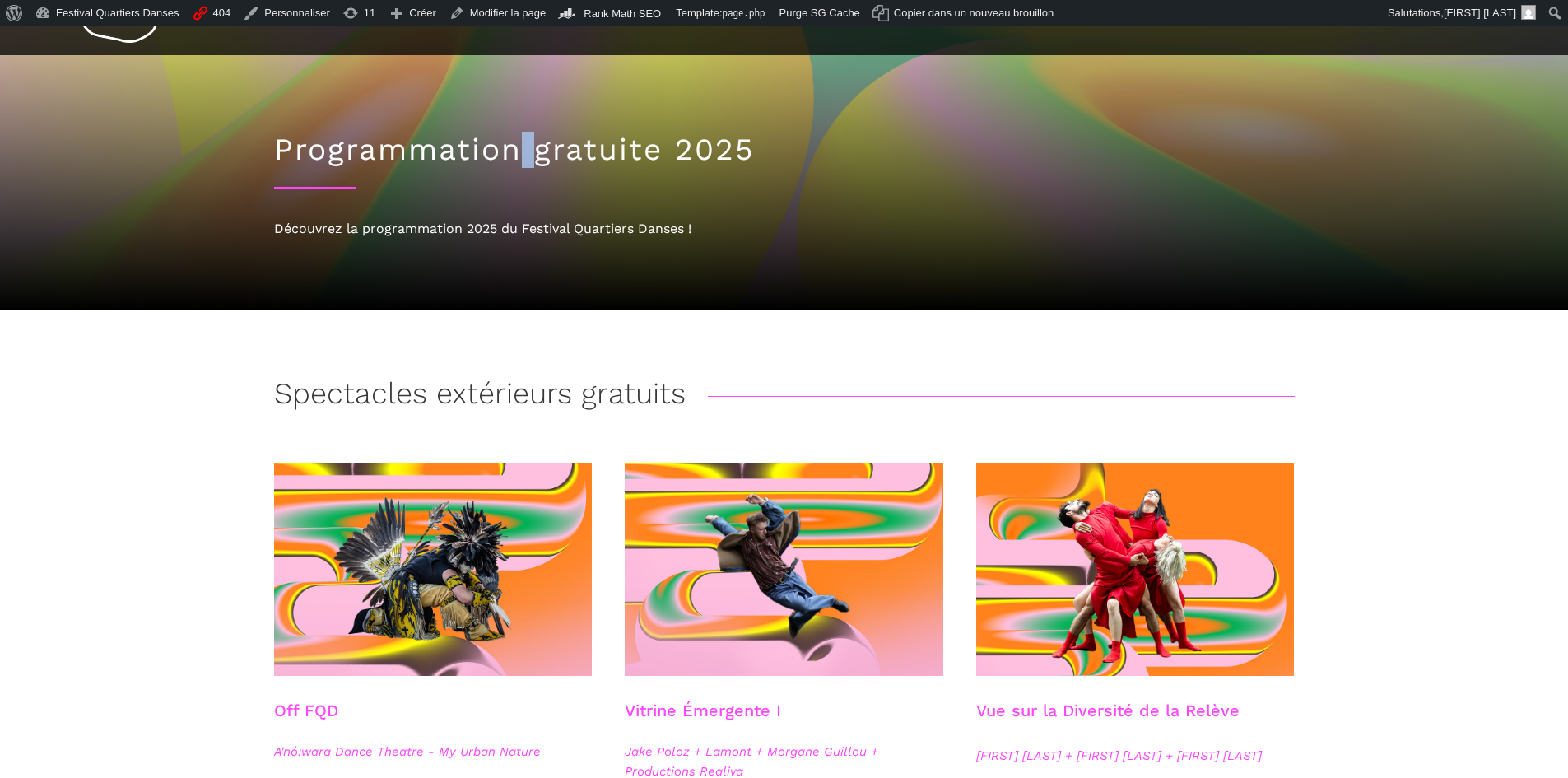 click on "Programmation gratuite 2025" at bounding box center (784, 150) 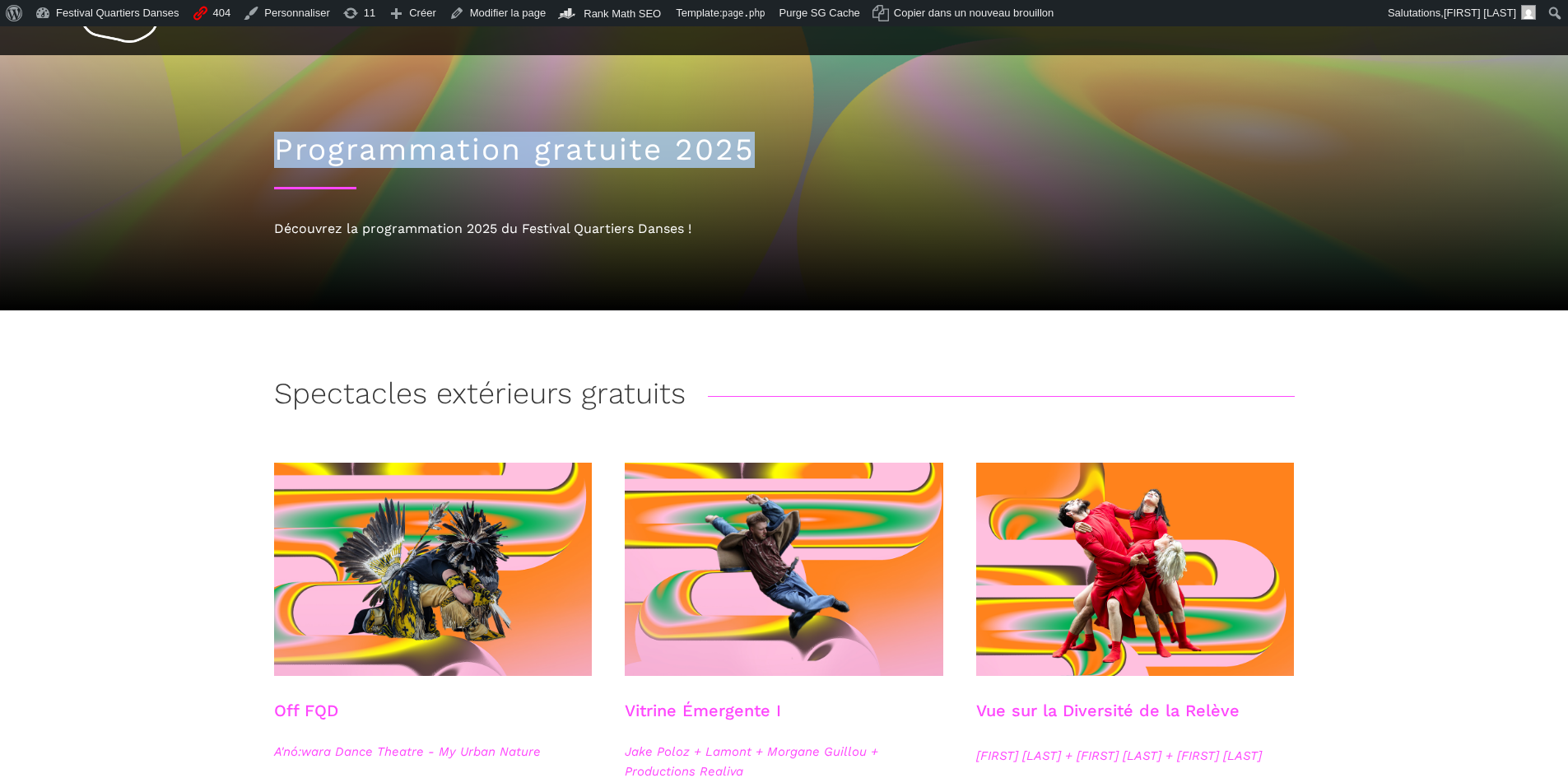 click on "Programmation gratuite 2025" at bounding box center (784, 150) 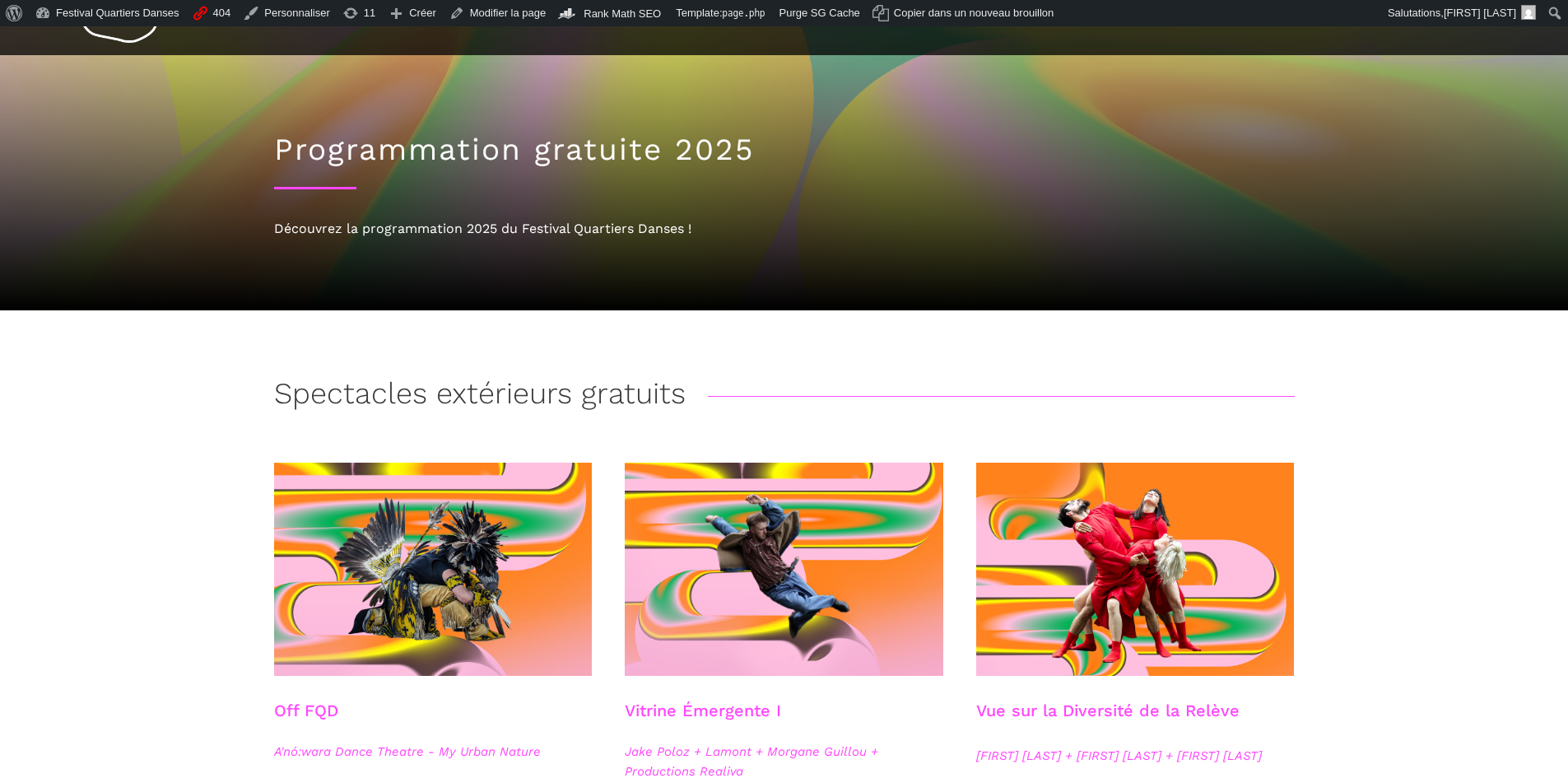 click on "Spectacles extérieurs gratuits Off FQD A'nó:wara Dance Theatre - My Urban Nature Dimanche 24 Août 2025 – 13h Parc Laurier
Plus d'infos Vitrine Émergente I Jake Poloz + Lamont + Morgane Guillou + Productions Realiva Jeudi 4 Septembre 2025 – 12h30 Jardins Gamelin
Plus d'infos Vue sur la Diversité de la Relève Athena Lucie Assamba & Leah Danga + El Gao + Rameez Karim Vendredi 5 Septembre 2025 – 12h30 Marché Atwater
Plus d'infos Charles Brécard + Compagnie Kira Arts + Marshall Kahente Diabo + Powwow + Ryleigh Mayo + Simik Komaksiutiksak Samedi 6 Septembre 2025 – 11h30 et 15h30 Parc Médéric-Martin et Belvédère Kondiaronk
Plus d'infos Journée de la Francophonie Taafé Fanga + Catherine Lalonde Dimanche 7 Septembre 2025 – 17h30 Maison de la culture
Plus d'infos Linus Jansner + Rebecca Margolick Lundi 8 Septembre 2025 – 12h30 Esplanade Tranquille
Plus d'infos COWORKER Nicholas Bellefleur Mardi 9 Septembre 2025 – 17h30 Esplanade Tranquille
Plus d'infos Vitrine Émergente II" at bounding box center [784, 1383] 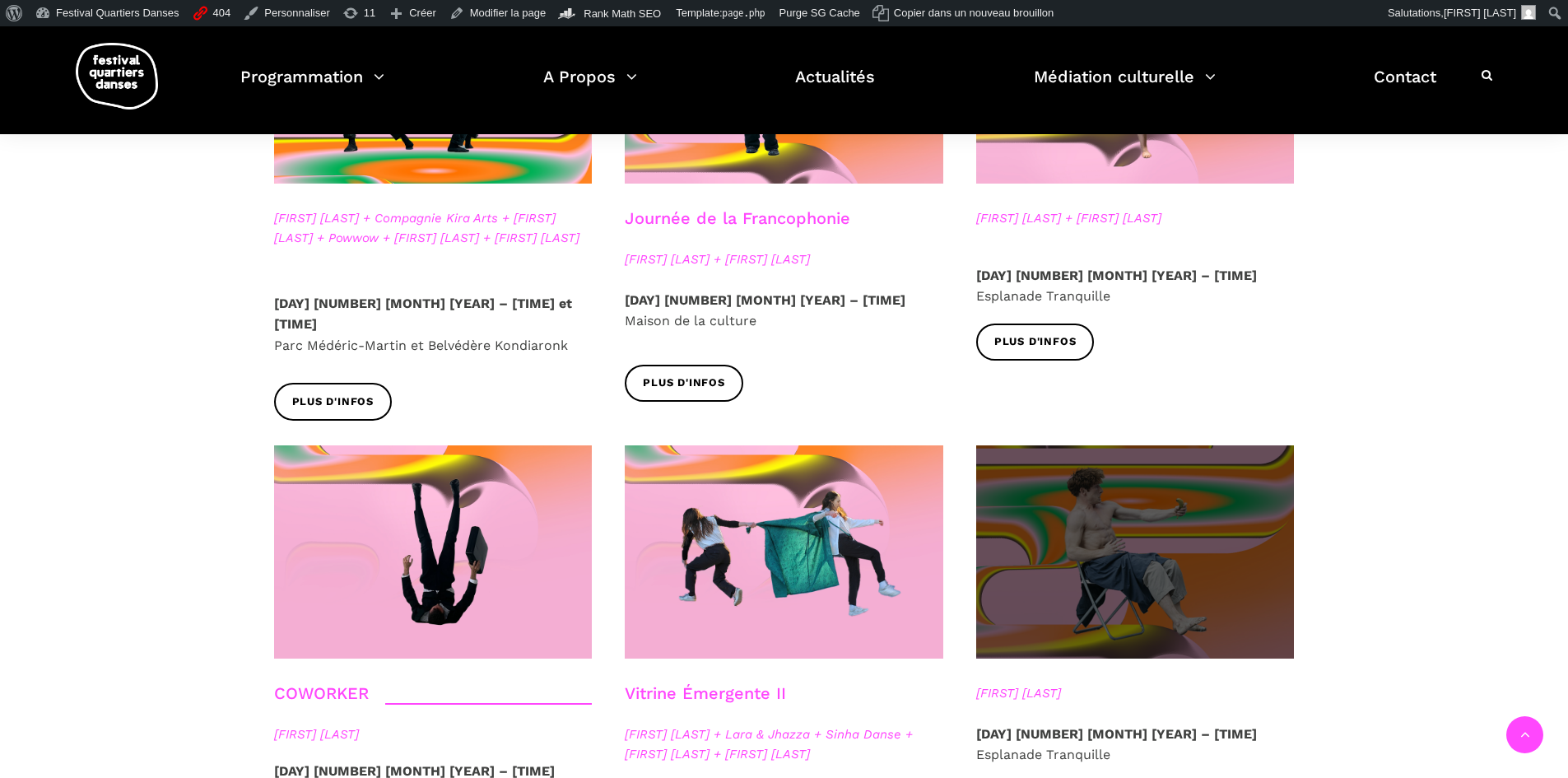 scroll, scrollTop: 1143, scrollLeft: 0, axis: vertical 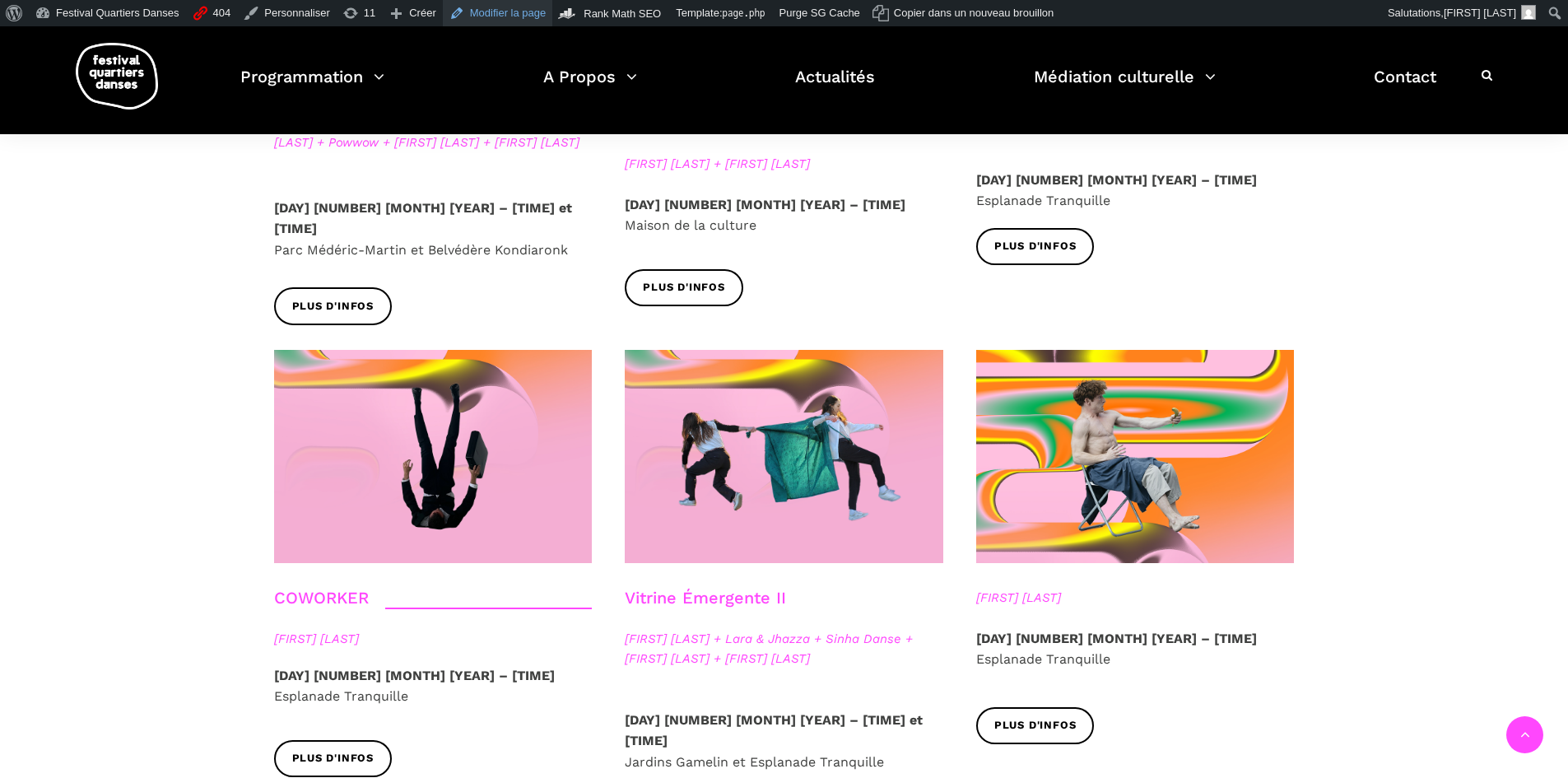 click on "Modifier la page" at bounding box center (498, 13) 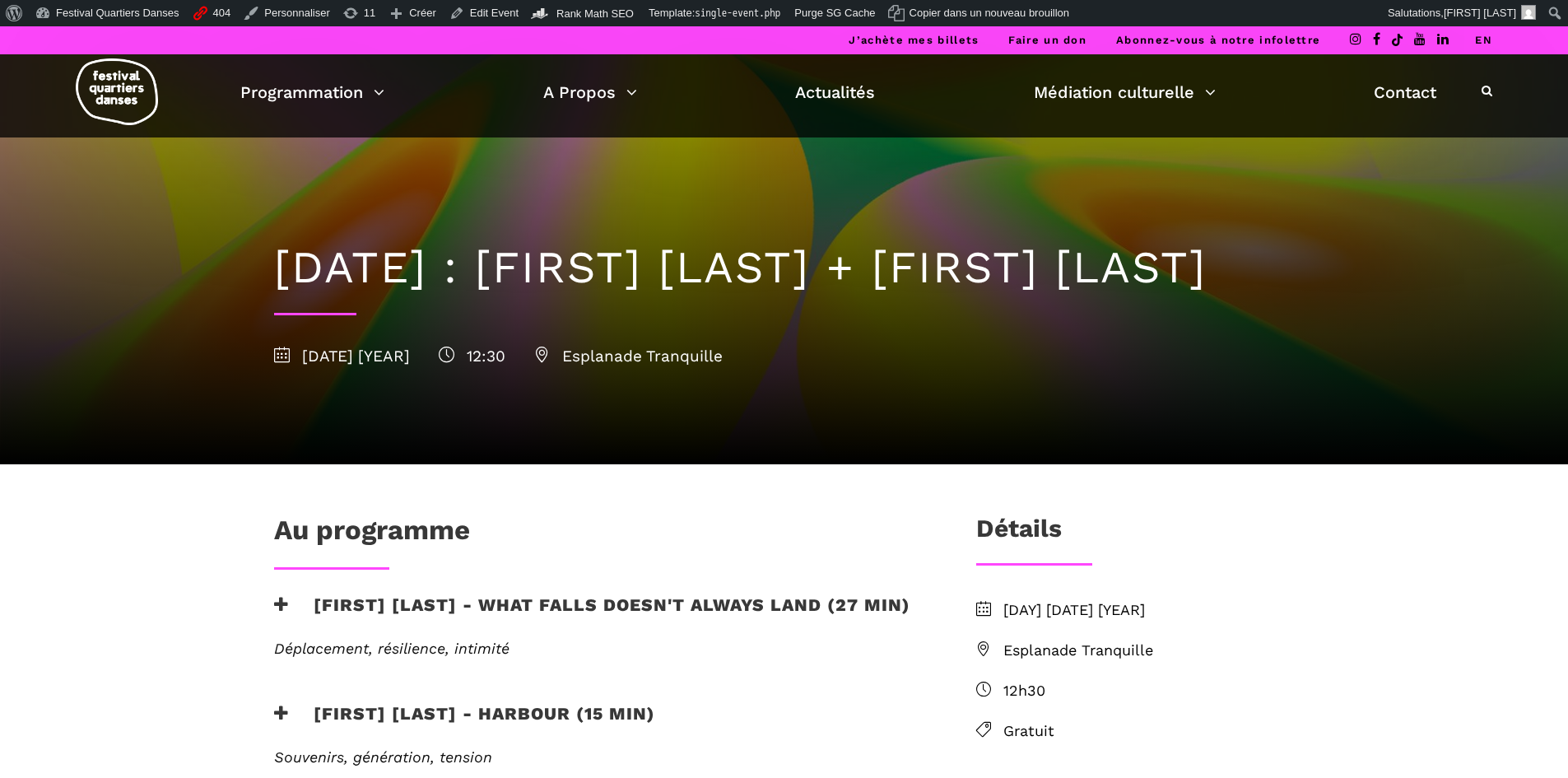scroll, scrollTop: 0, scrollLeft: 0, axis: both 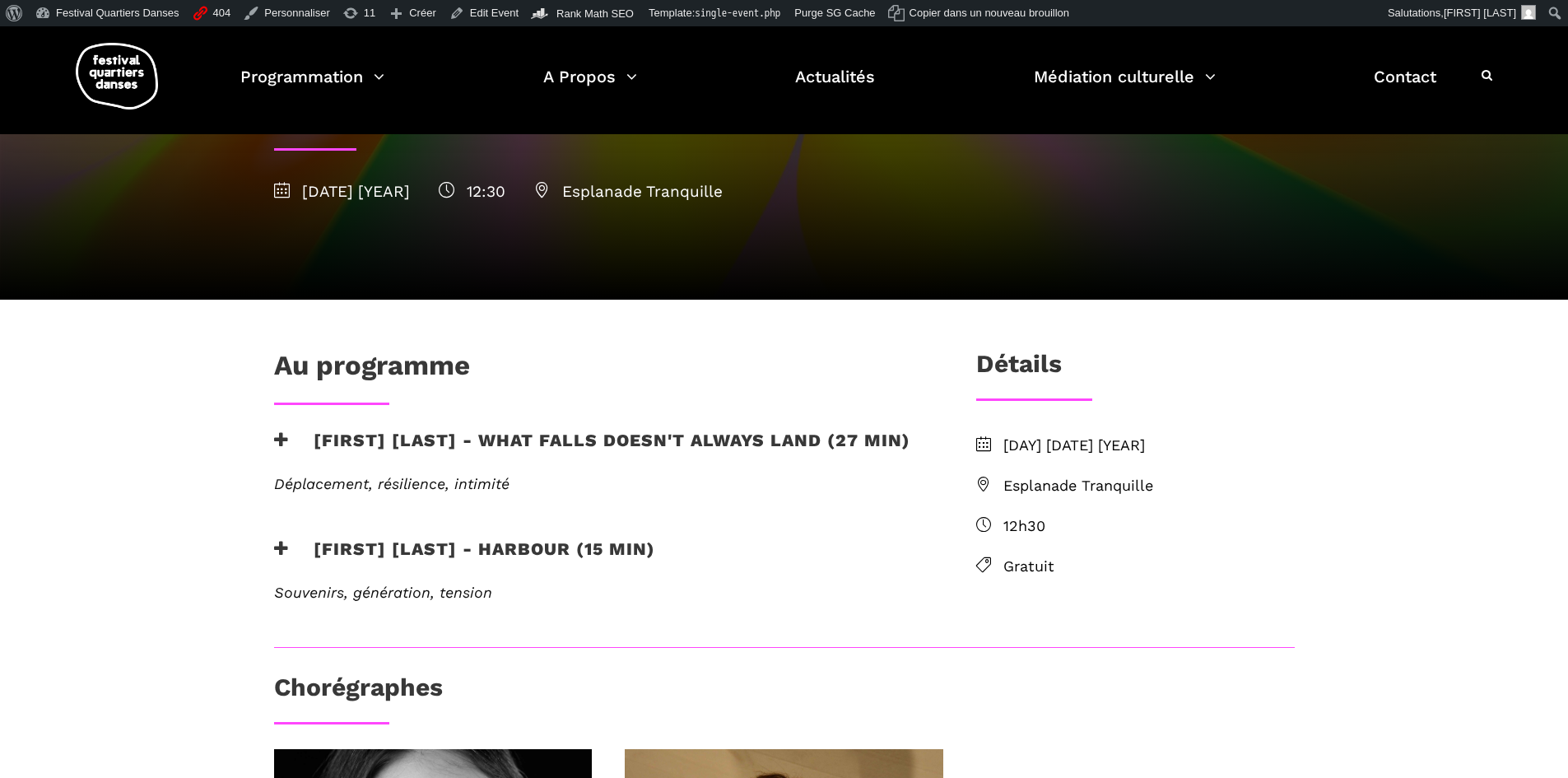 click on "Linus Jansner - What Falls Doesn't Always Land (27 min)" at bounding box center (592, 450) 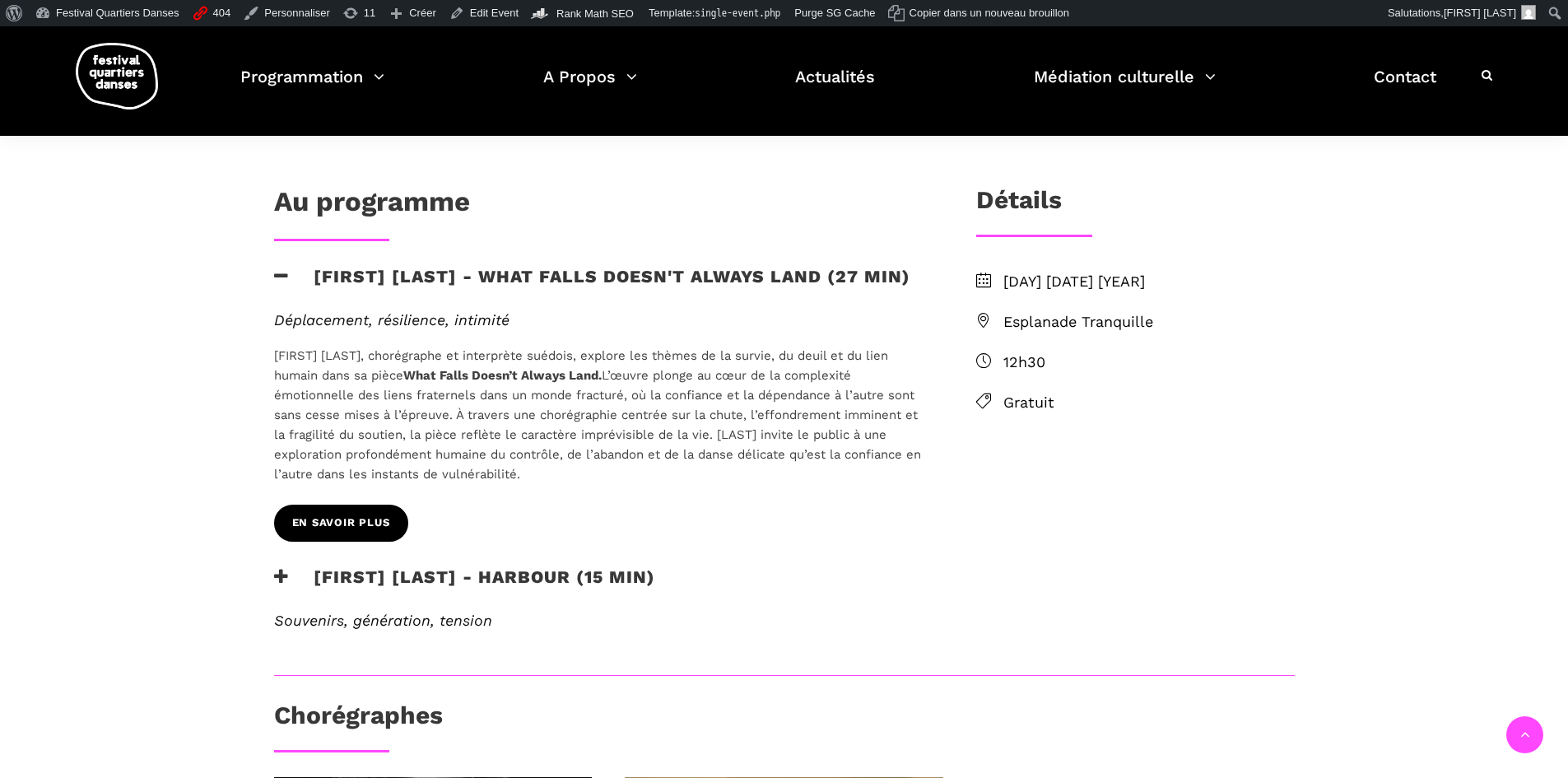 scroll, scrollTop: 329, scrollLeft: 0, axis: vertical 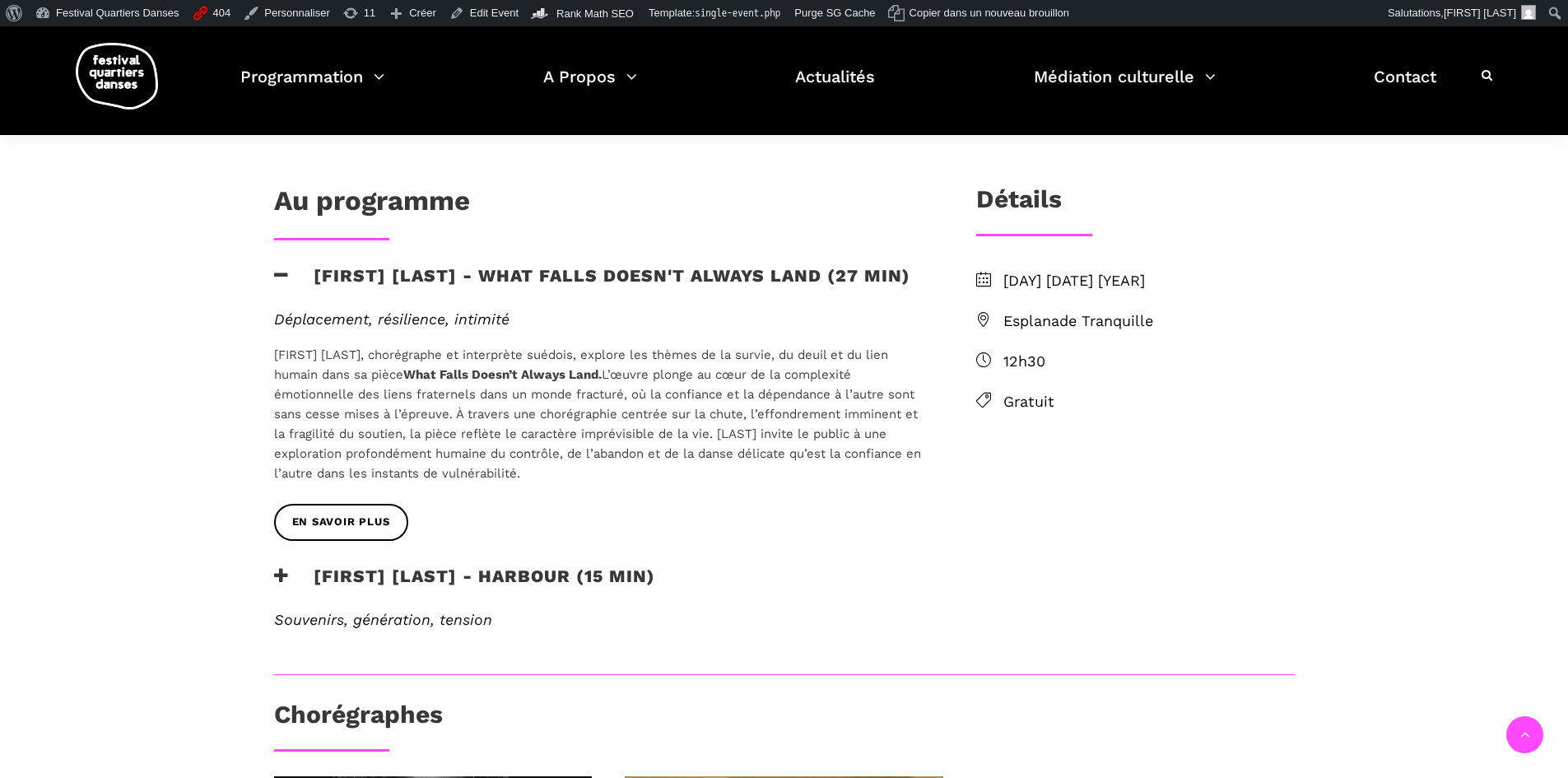 click at bounding box center (281, 575) 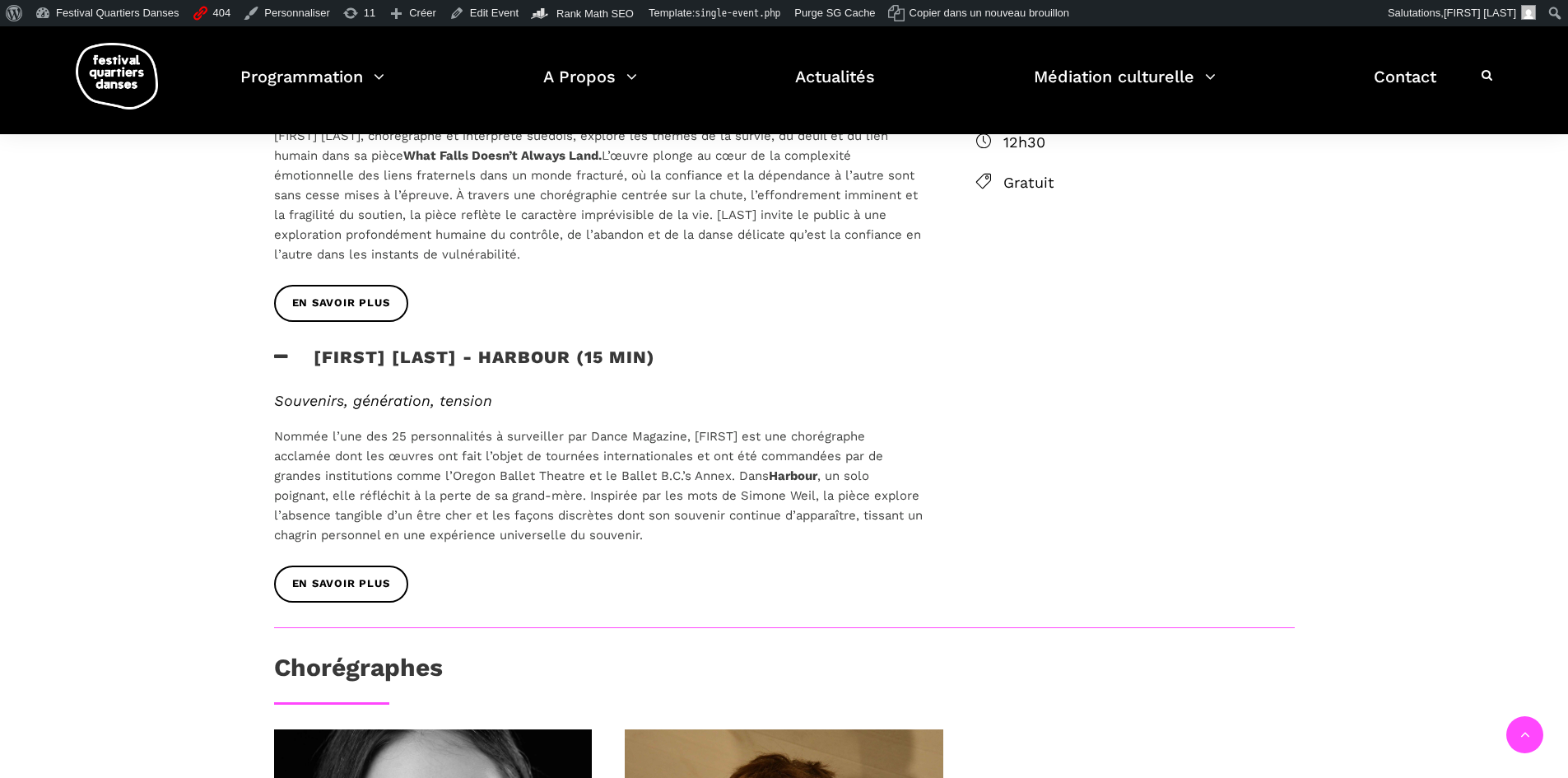 scroll, scrollTop: 329, scrollLeft: 0, axis: vertical 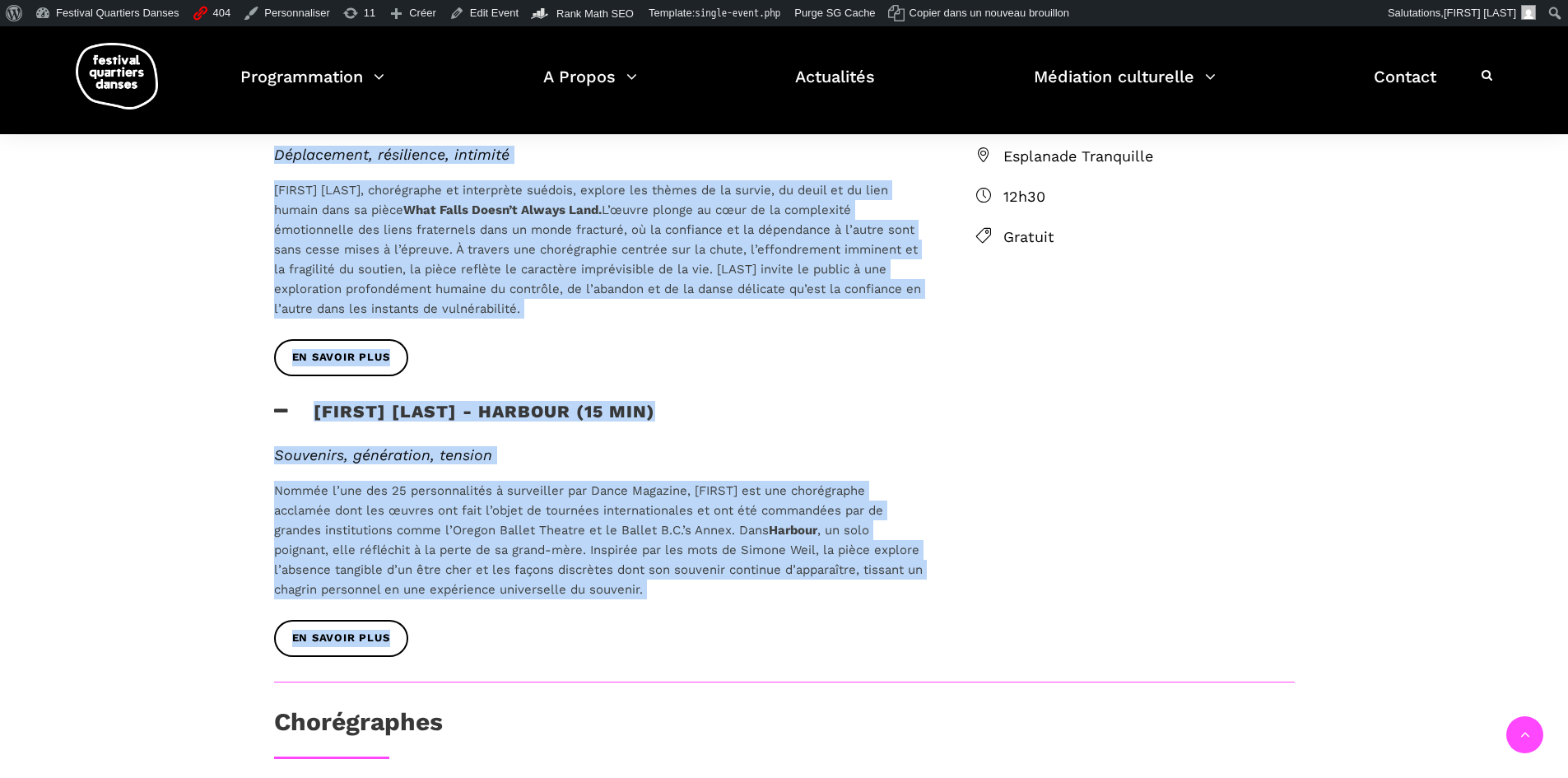 drag, startPoint x: 269, startPoint y: 249, endPoint x: 661, endPoint y: 719, distance: 612.01634 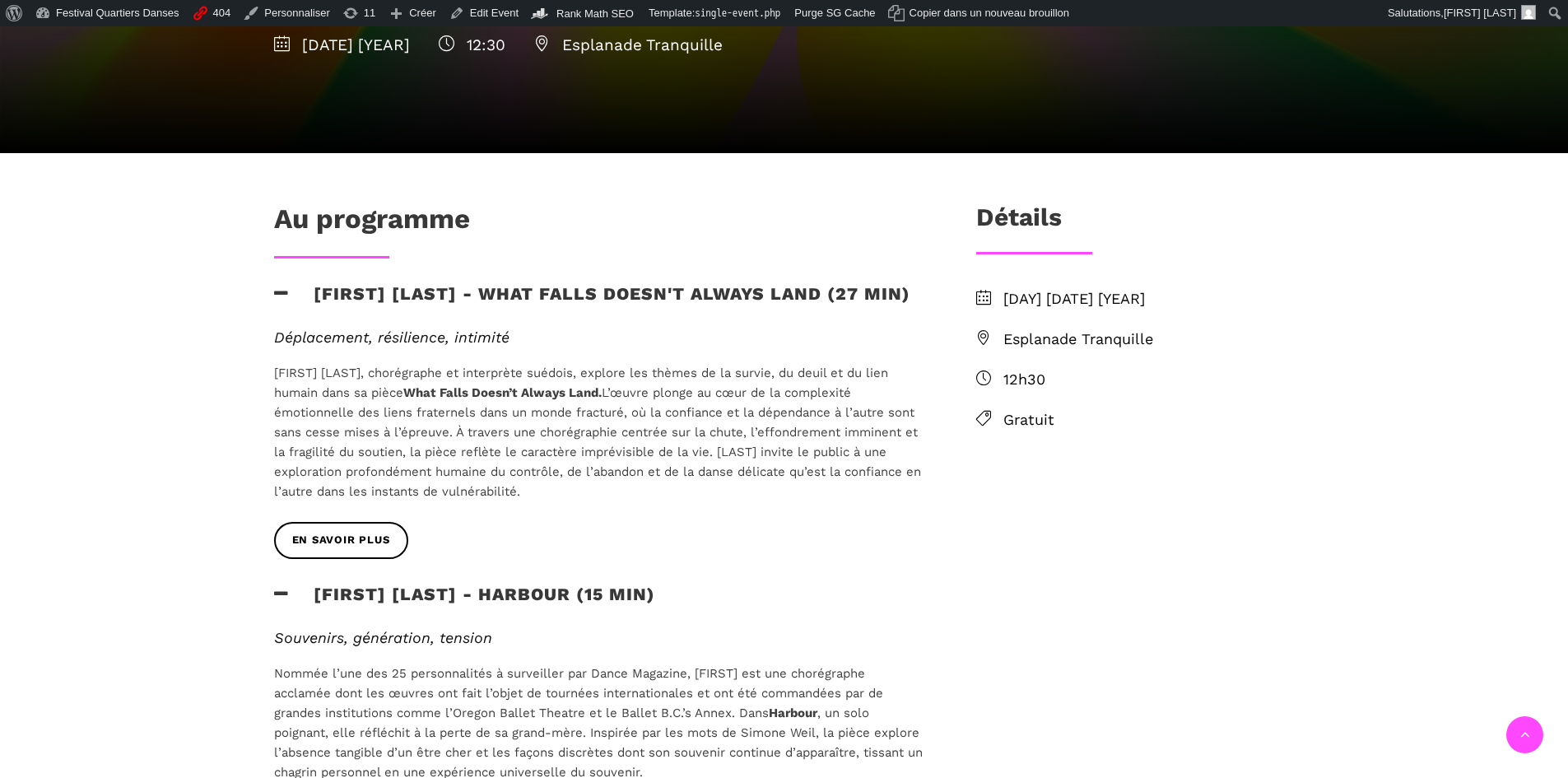scroll, scrollTop: 329, scrollLeft: 0, axis: vertical 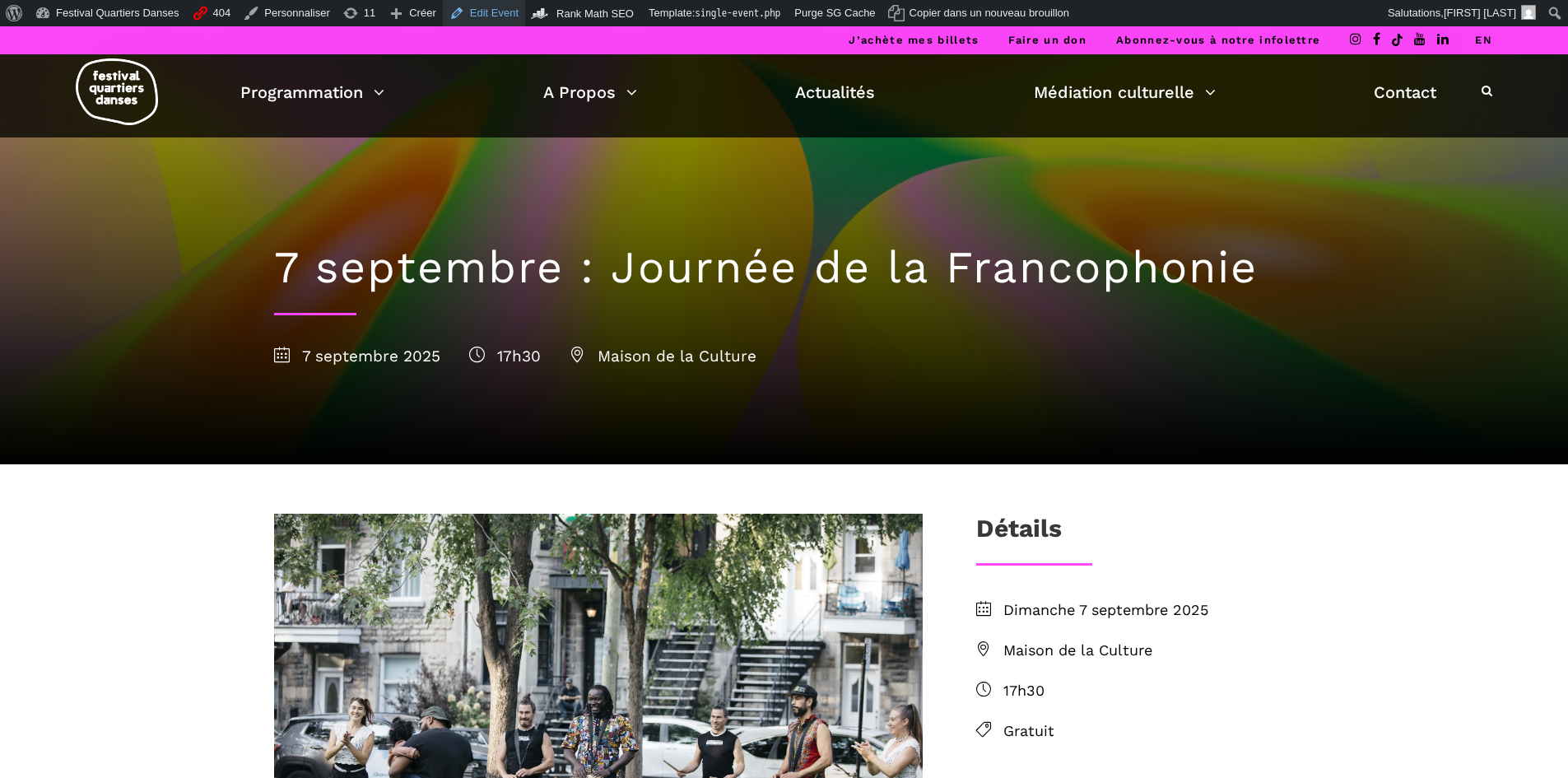 click on "Edit Event" at bounding box center [484, 13] 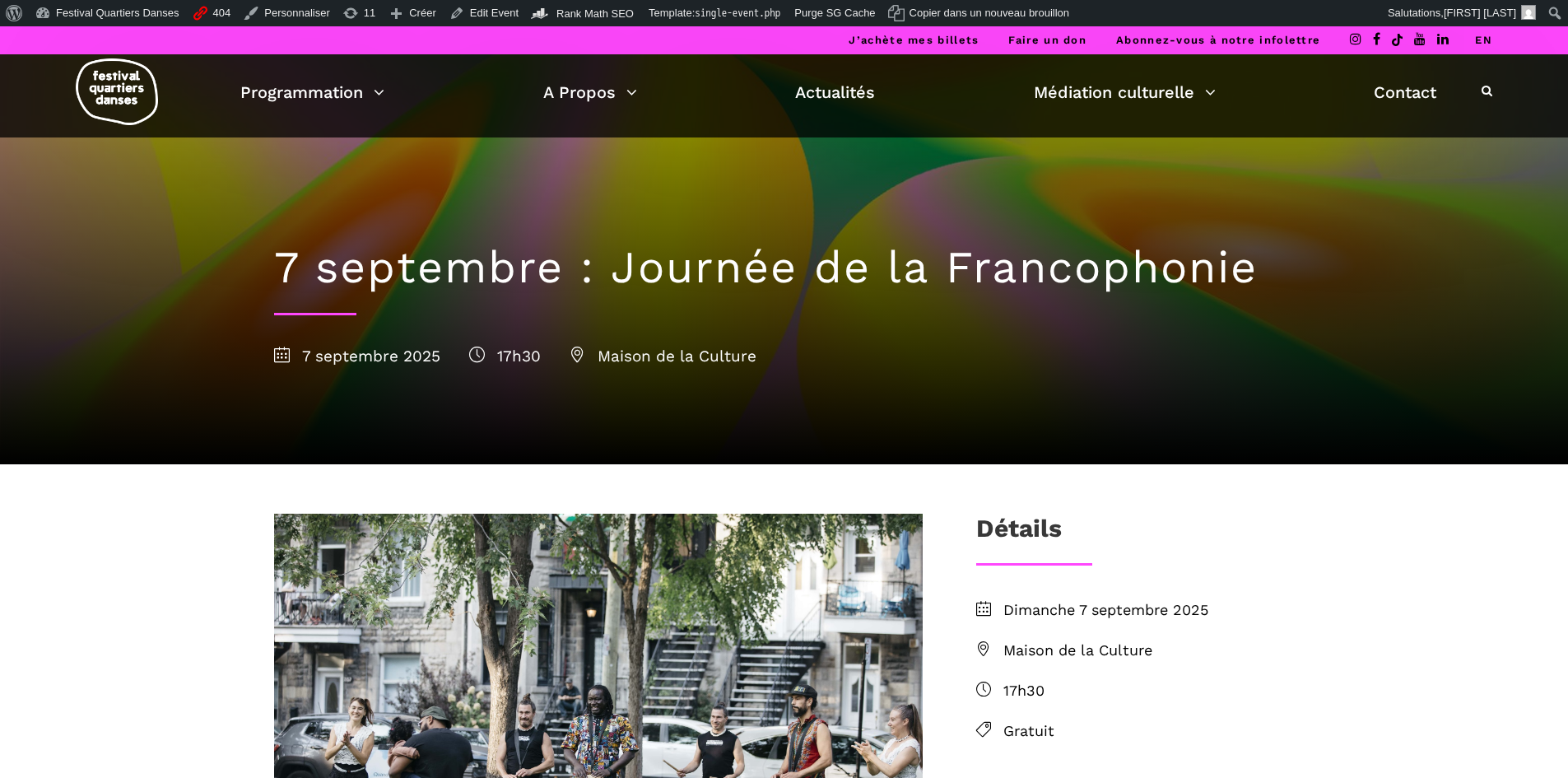 scroll, scrollTop: 0, scrollLeft: 0, axis: both 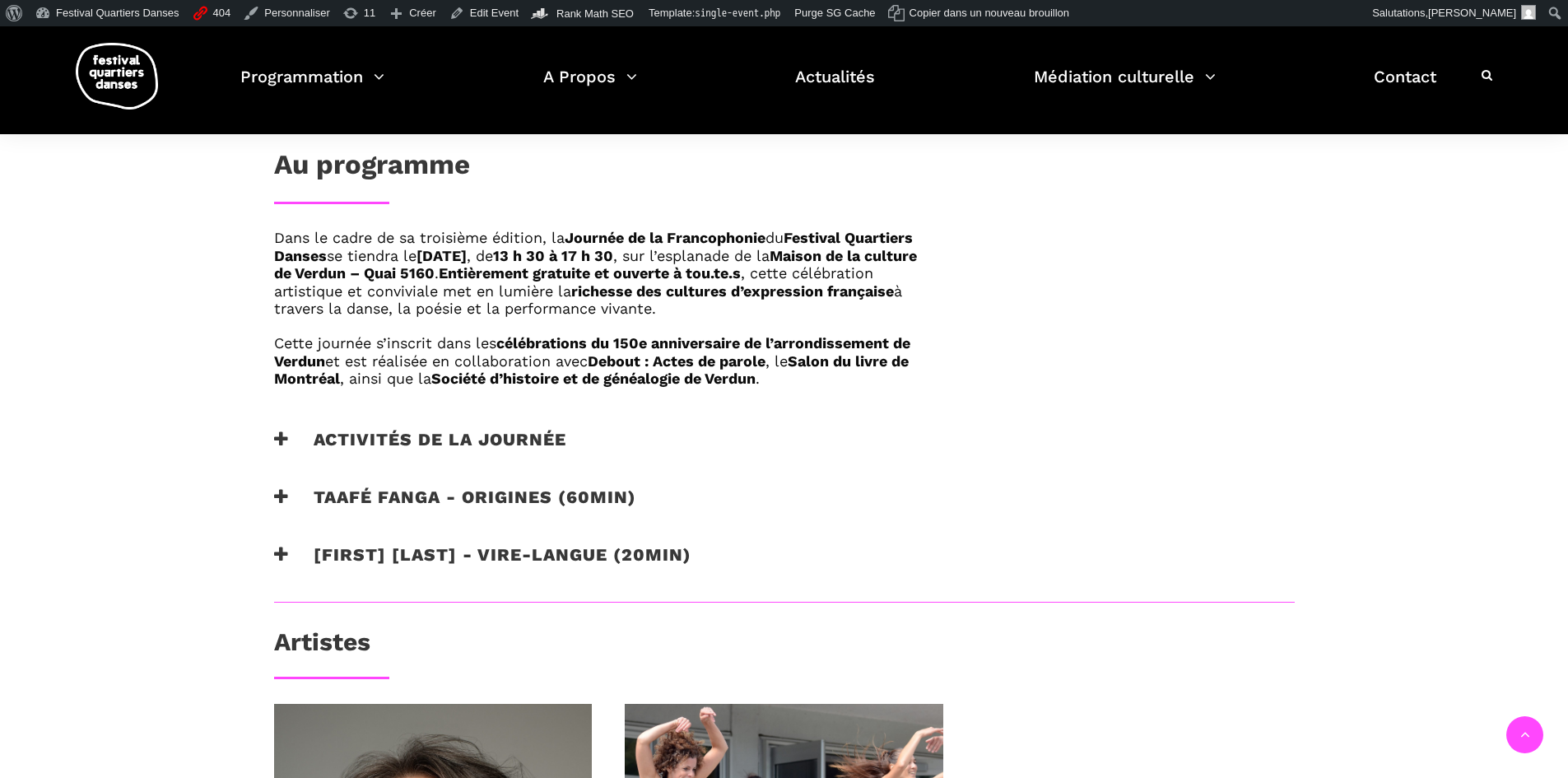 click on "Activités de la Journée" at bounding box center [420, 450] 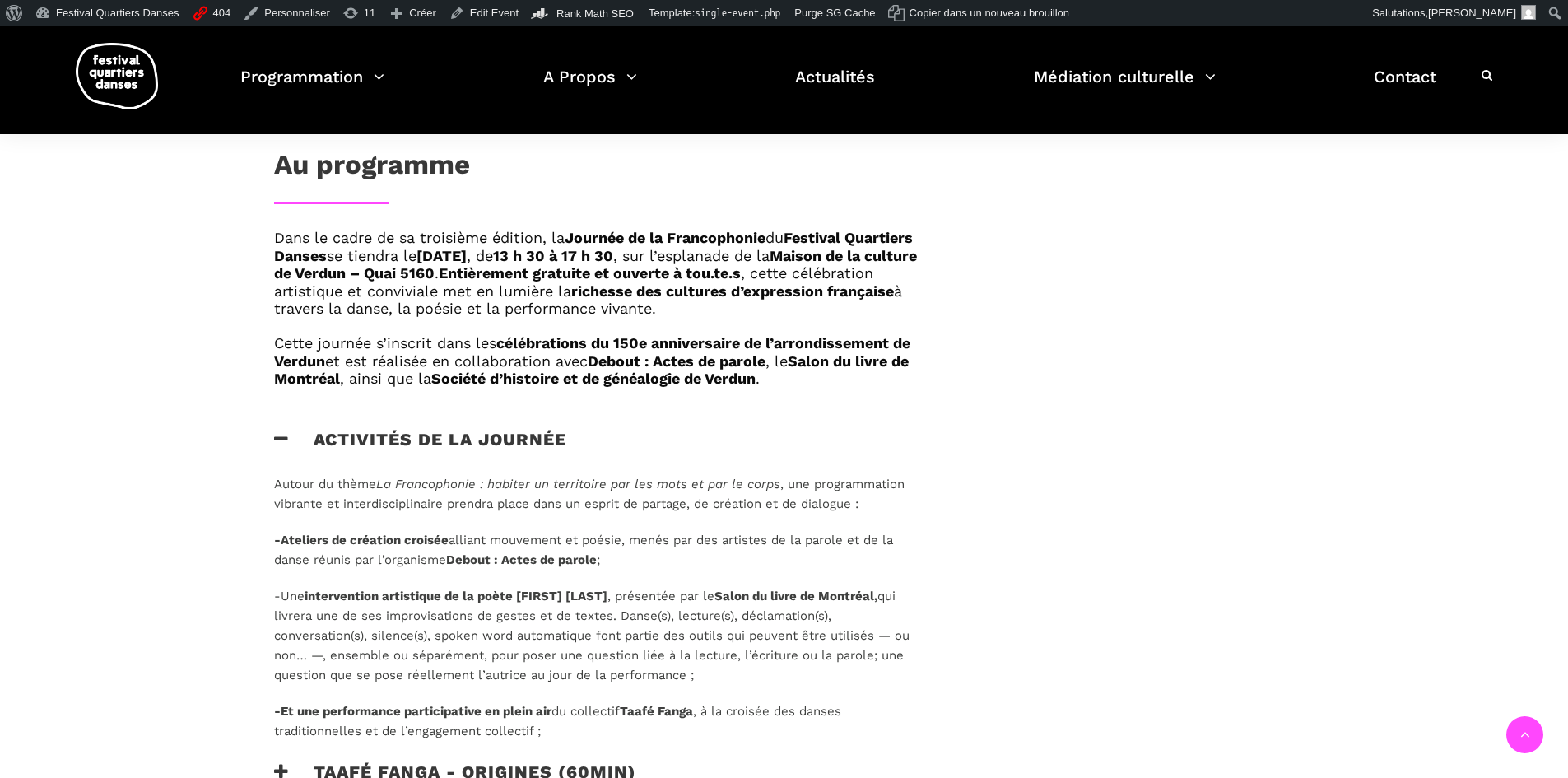 click on "Activités de la Journée" at bounding box center (420, 450) 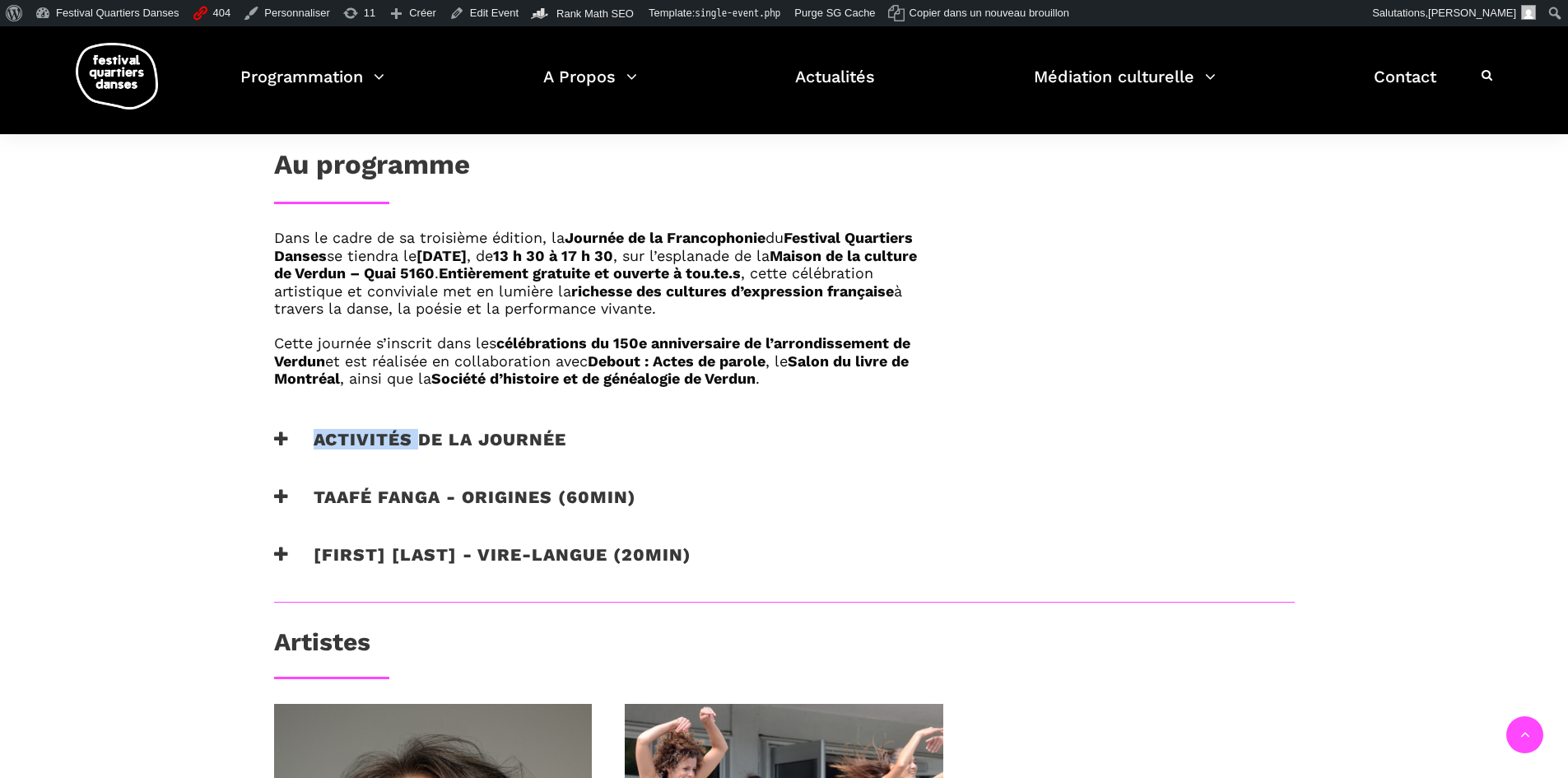 click on "Activités de la Journée" at bounding box center [420, 450] 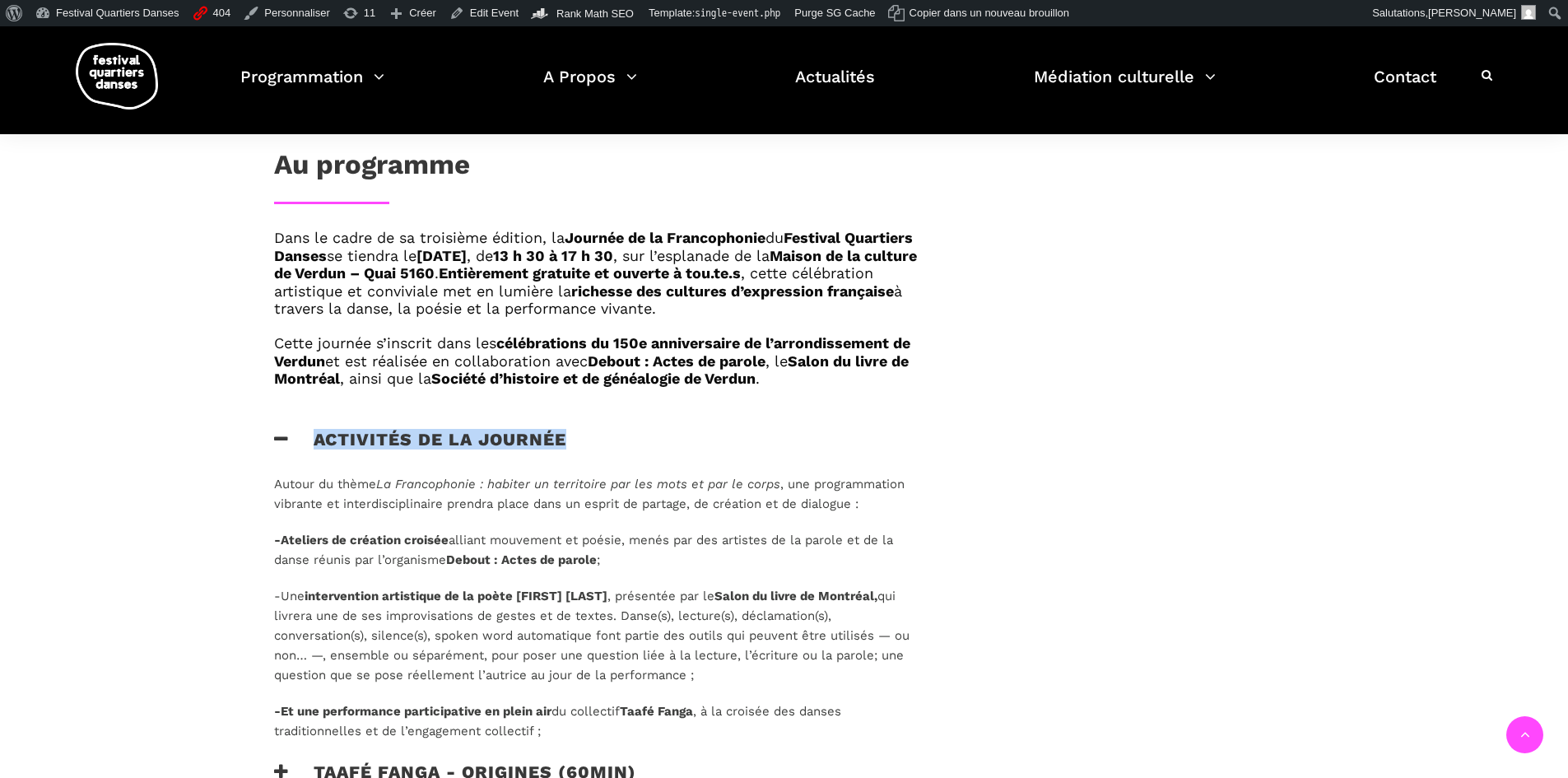 click on "Activités de la Journée" at bounding box center (420, 450) 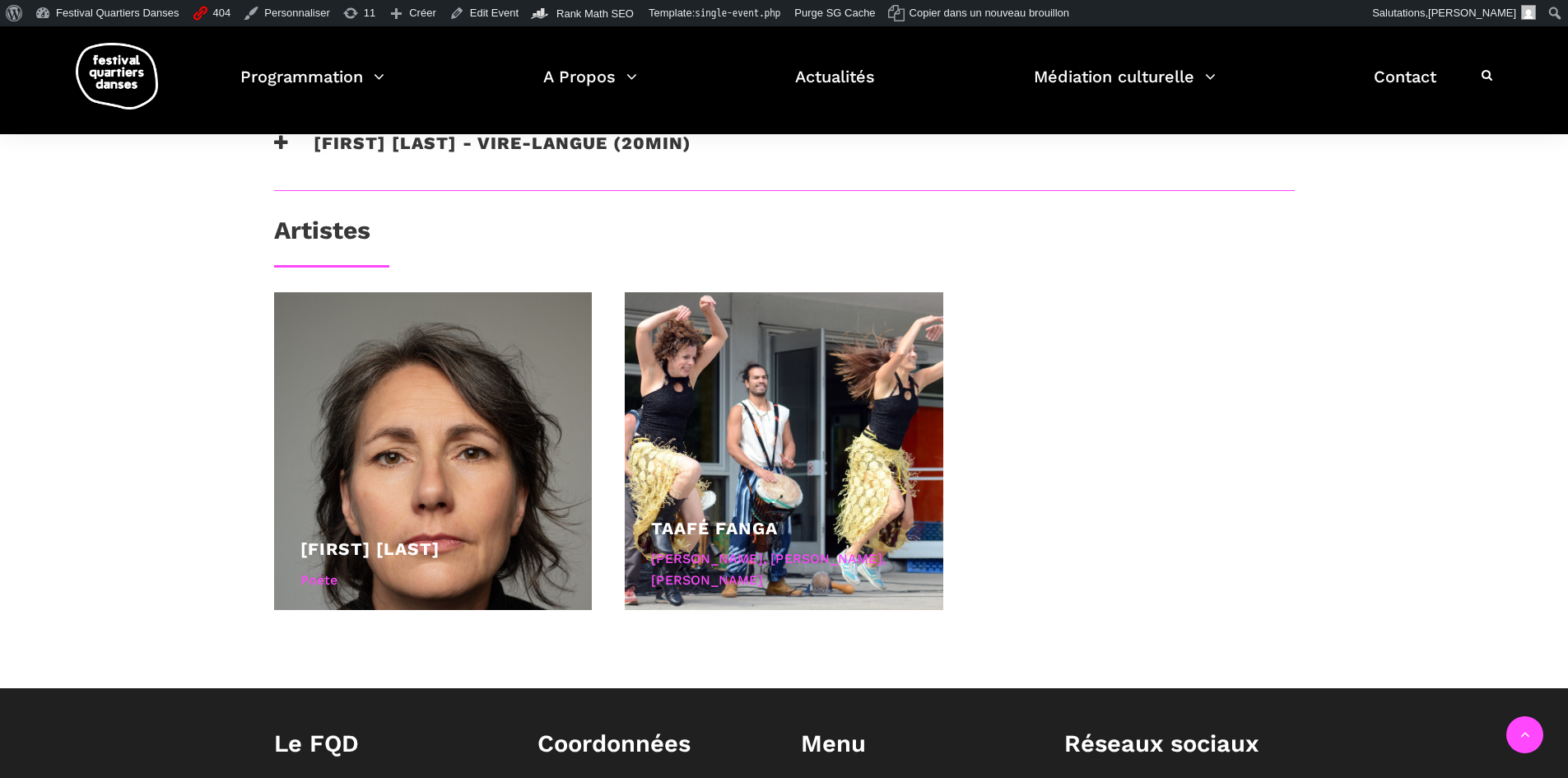 scroll, scrollTop: 823, scrollLeft: 0, axis: vertical 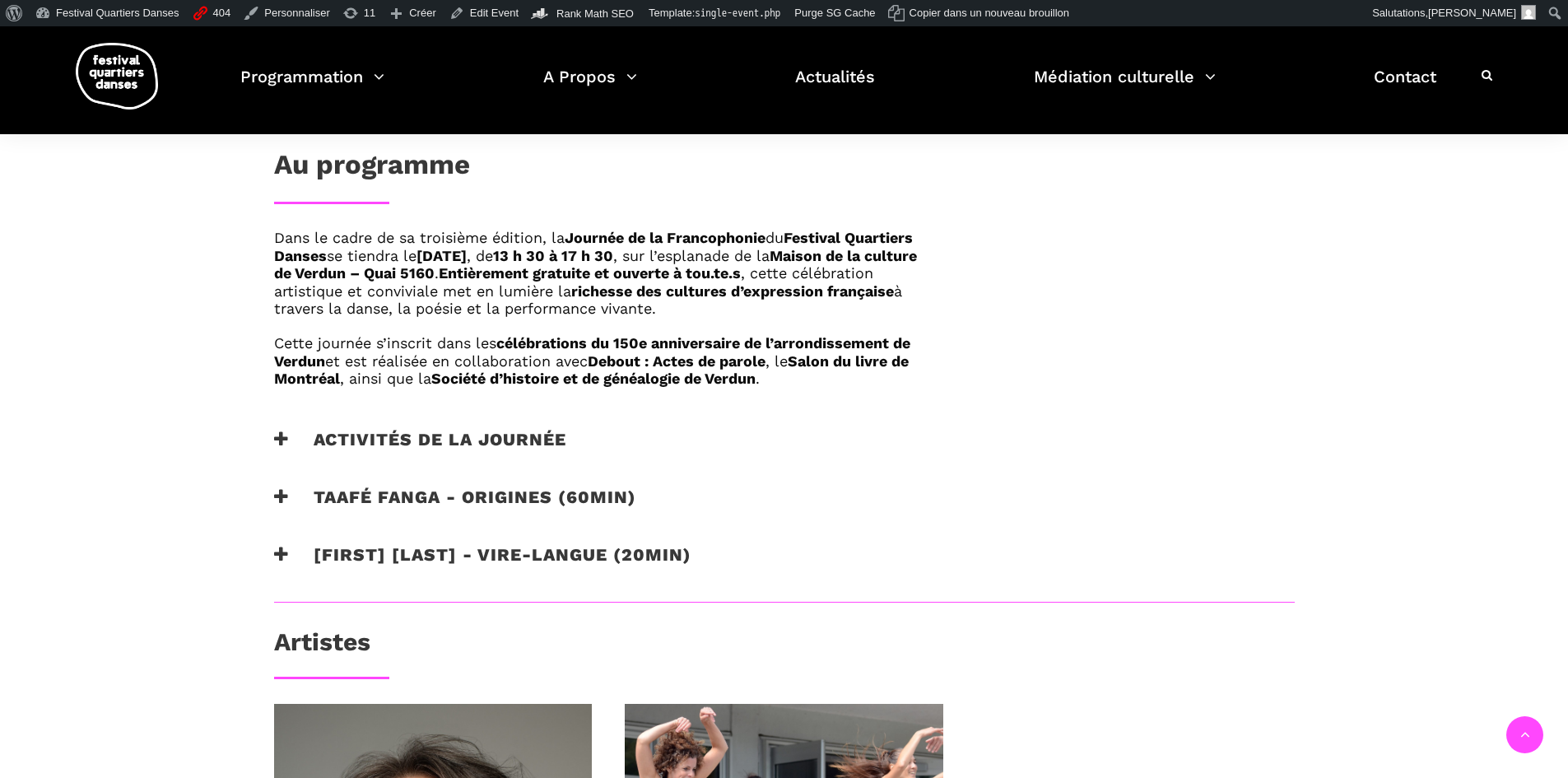 click at bounding box center (281, 439) 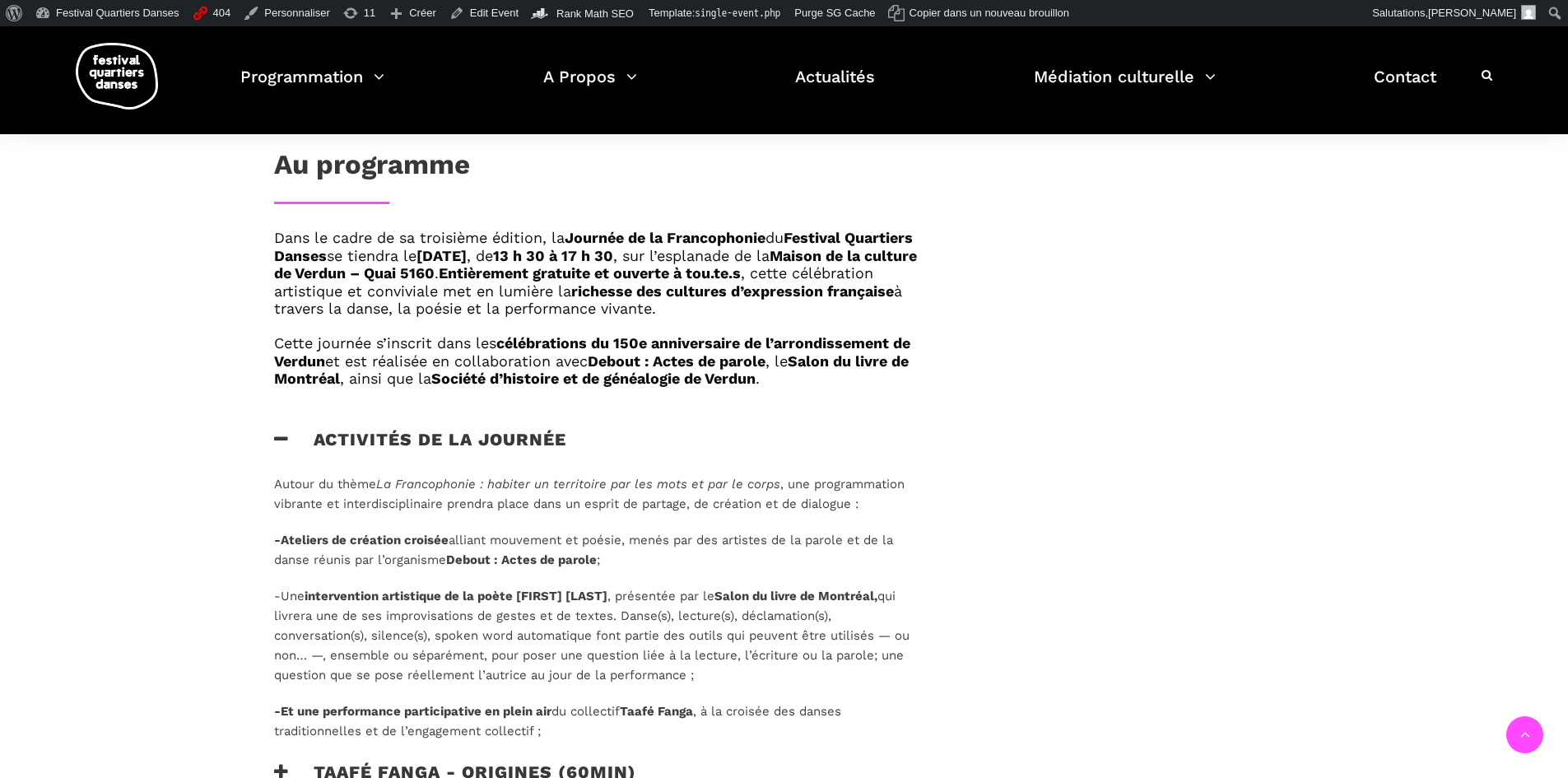 click at bounding box center (281, 439) 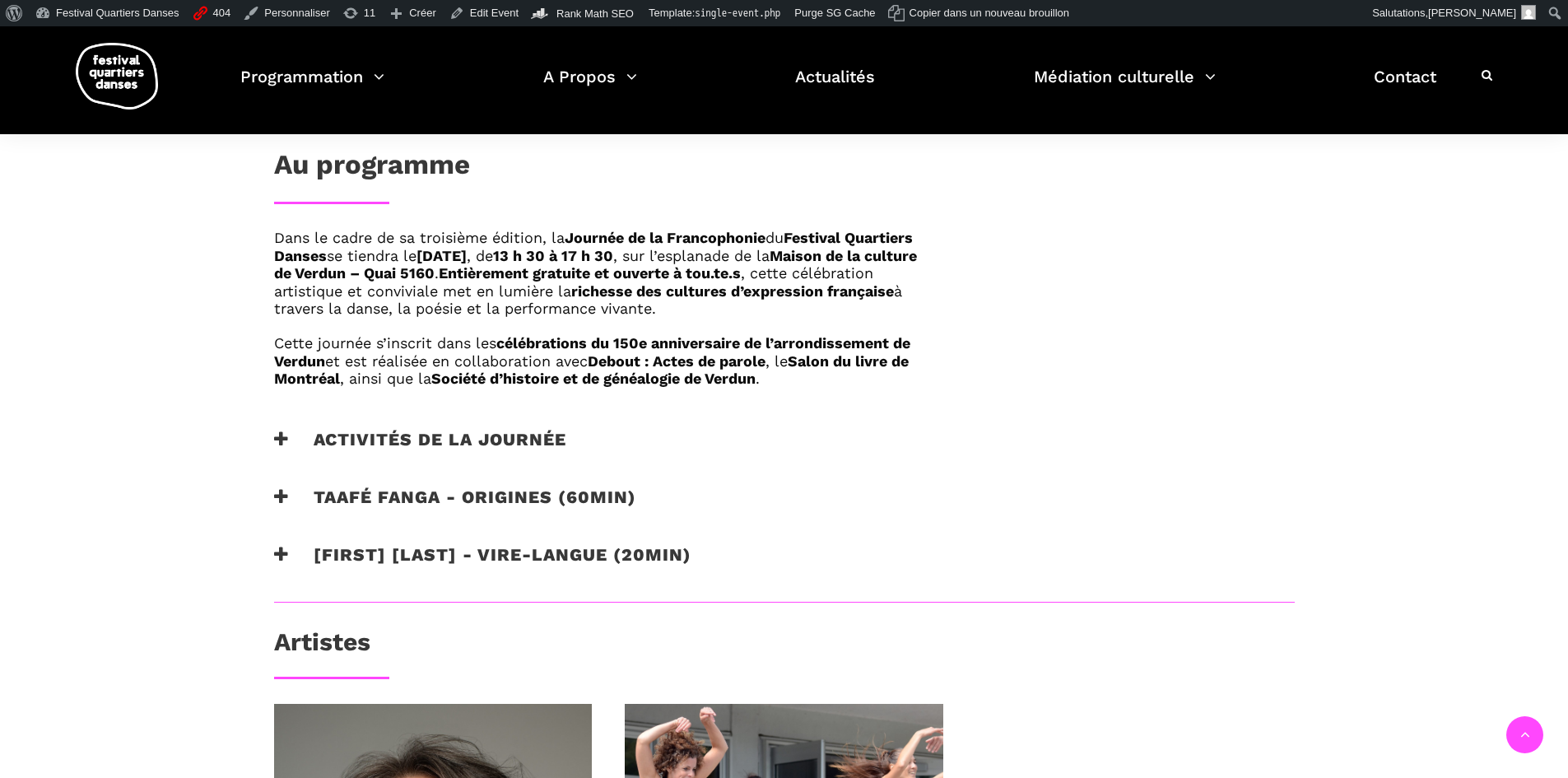 click at bounding box center (281, 496) 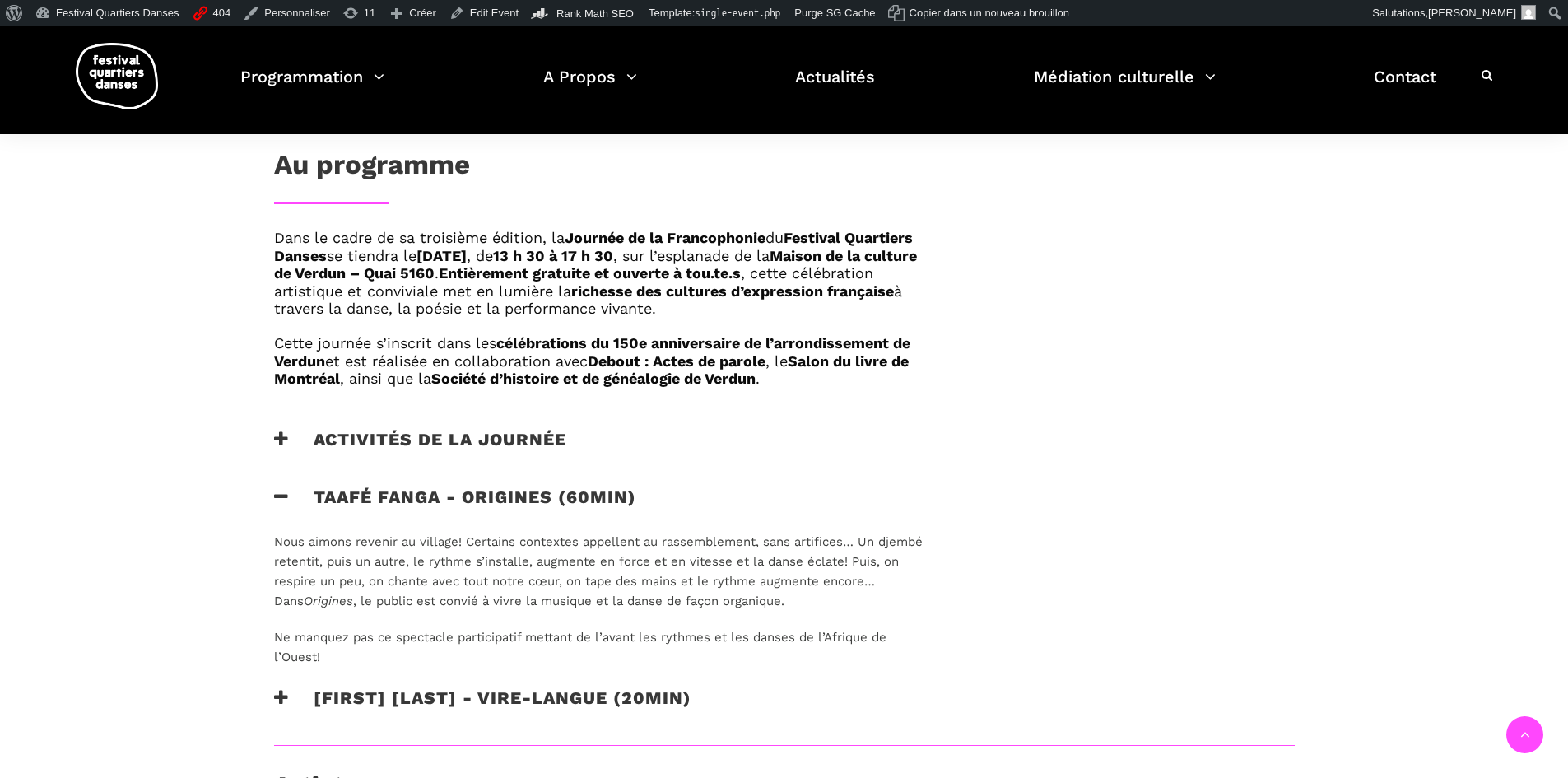 click at bounding box center [281, 496] 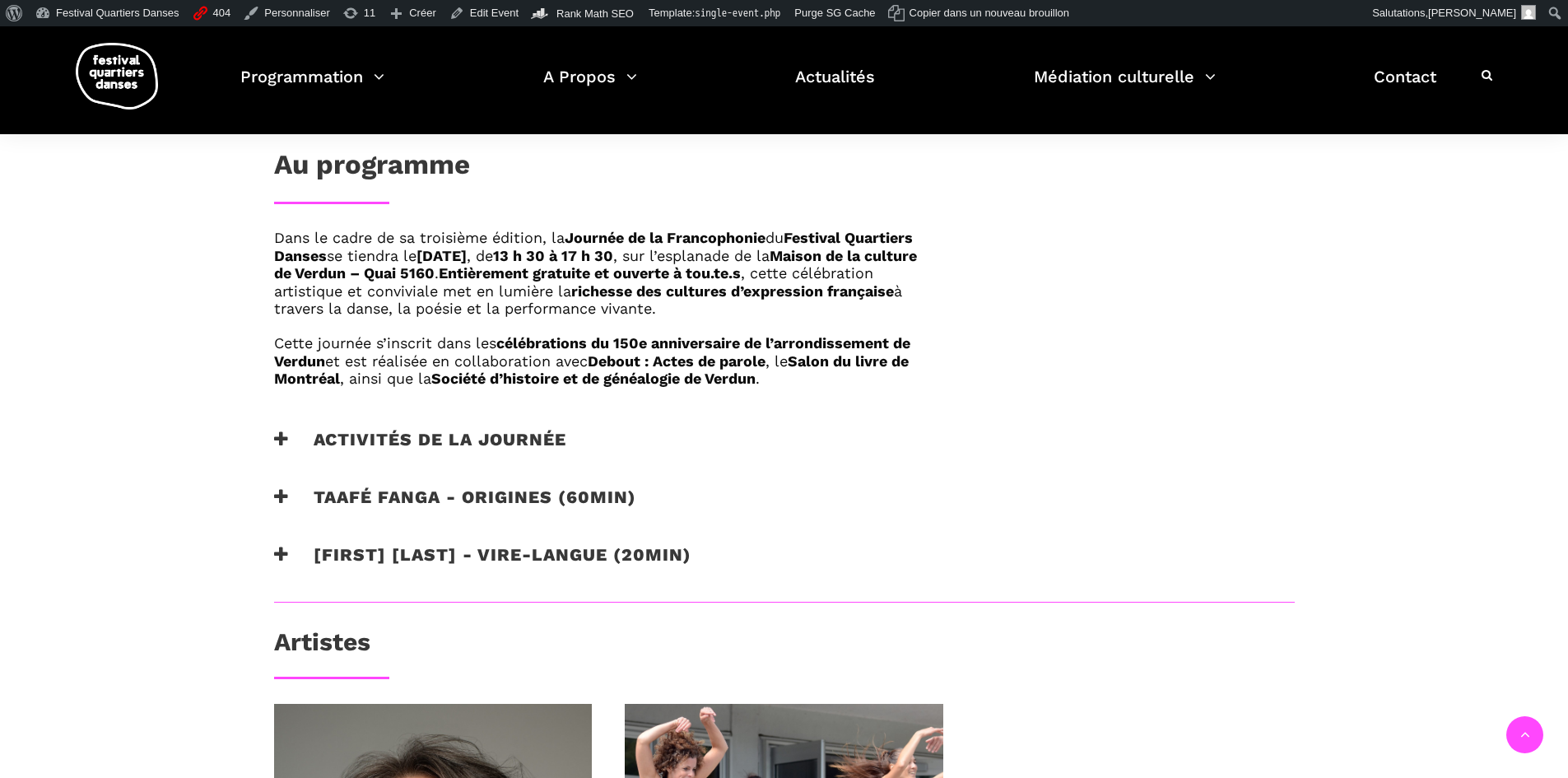click at bounding box center [281, 554] 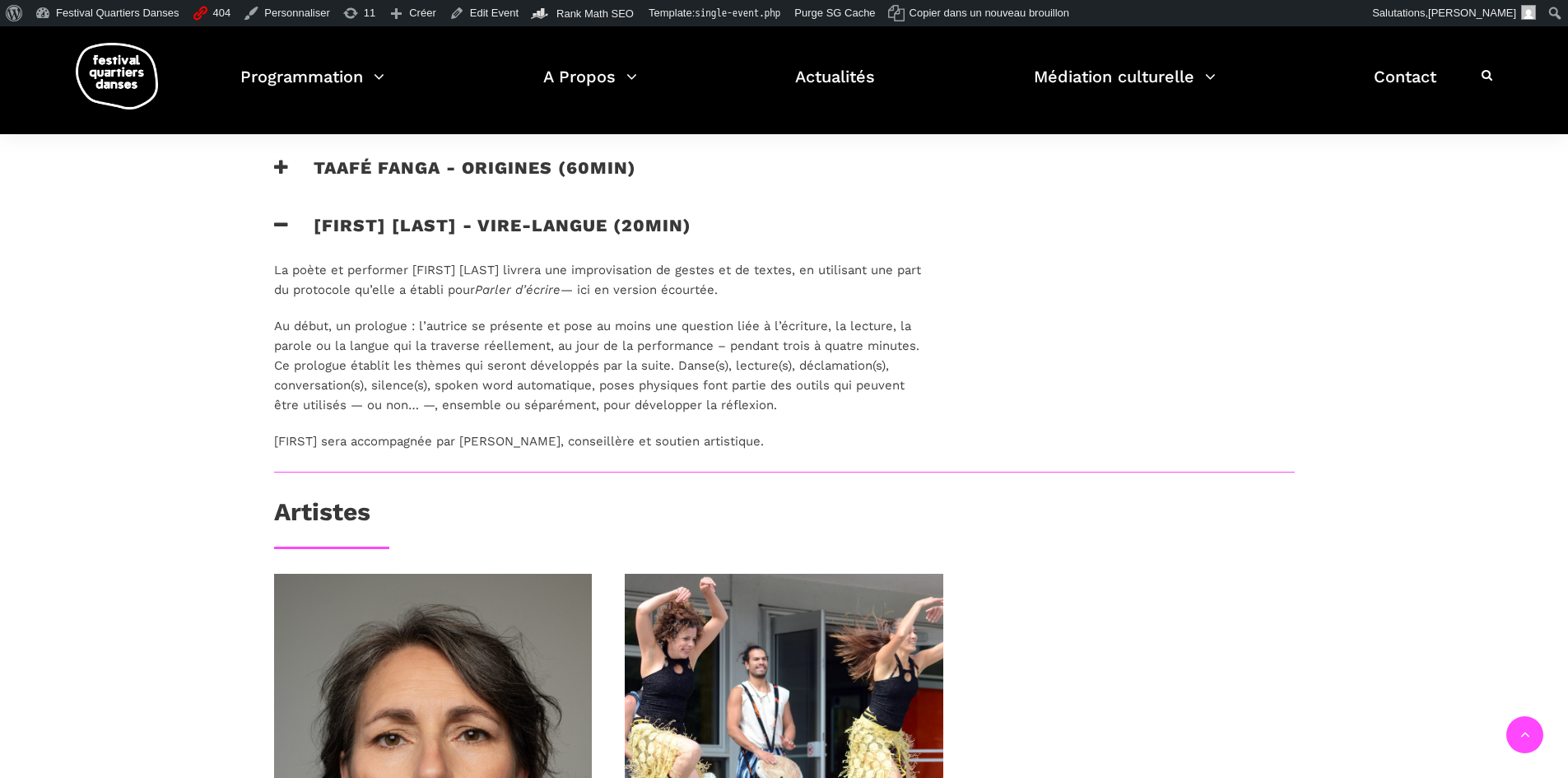 scroll, scrollTop: 1070, scrollLeft: 0, axis: vertical 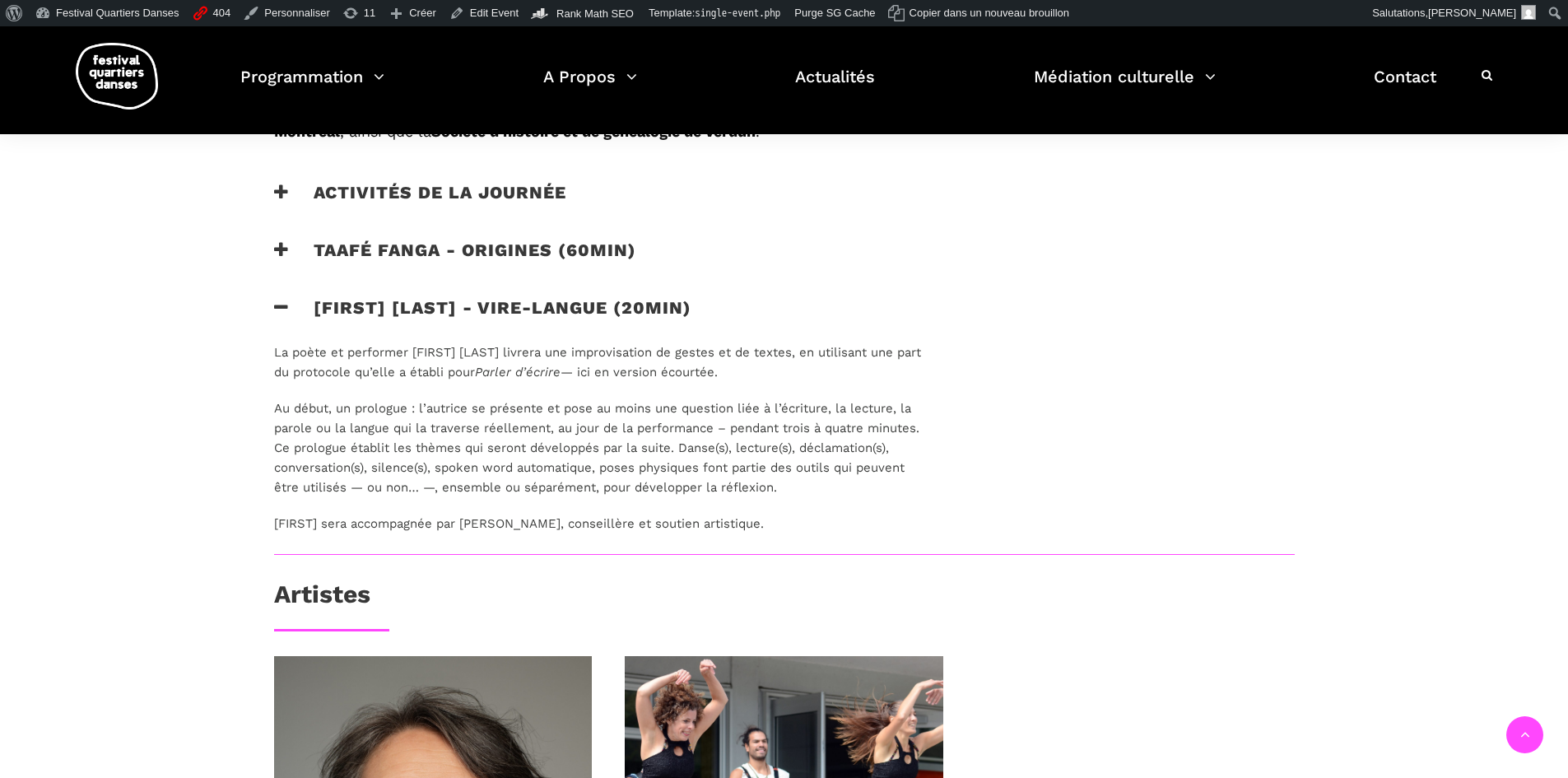 click on "[FIRST] [LAST] - Vire-langue (20min)" at bounding box center (482, 318) 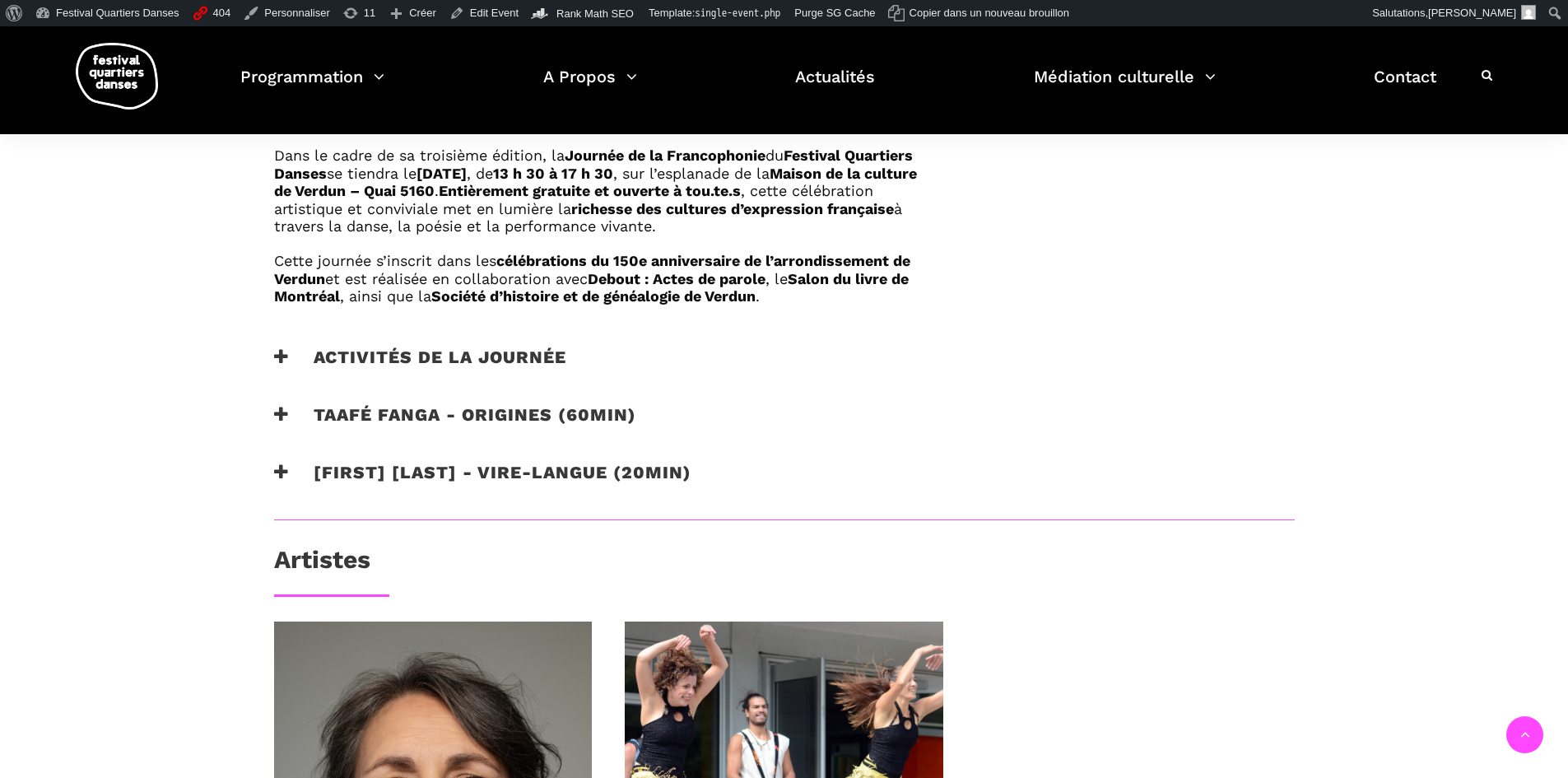 scroll, scrollTop: 412, scrollLeft: 0, axis: vertical 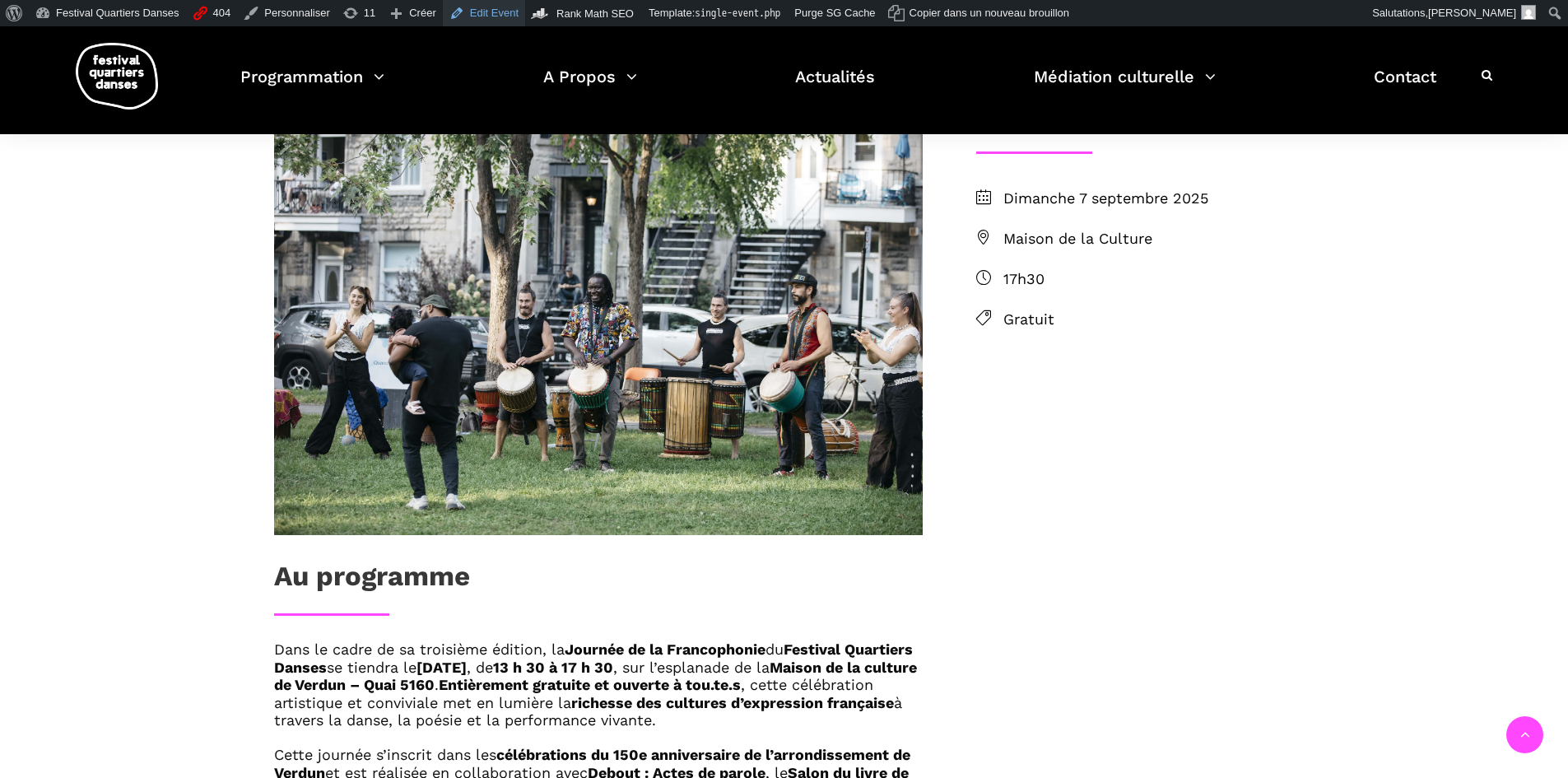 click on "Edit Event" at bounding box center (484, 13) 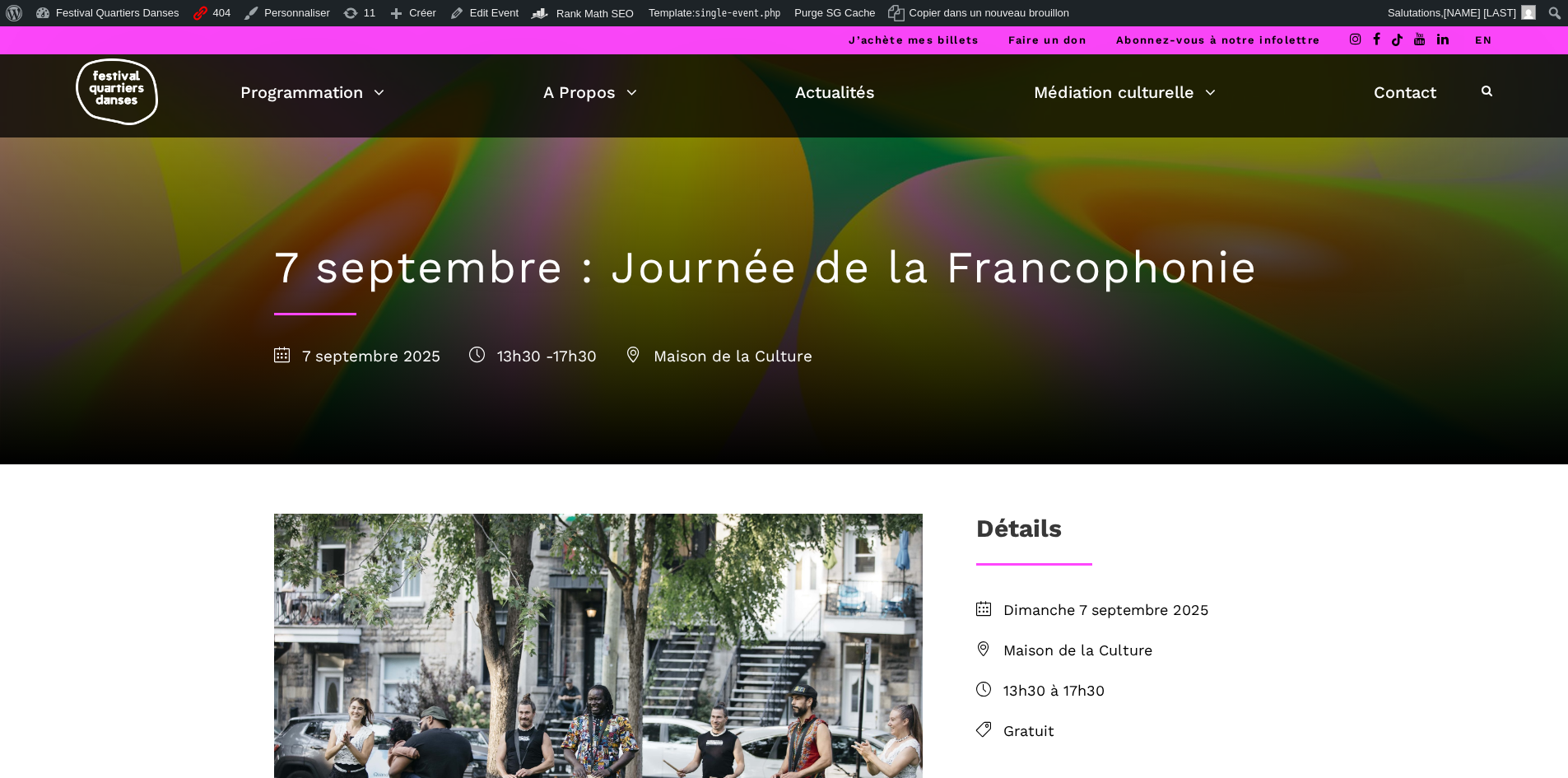scroll, scrollTop: 0, scrollLeft: 0, axis: both 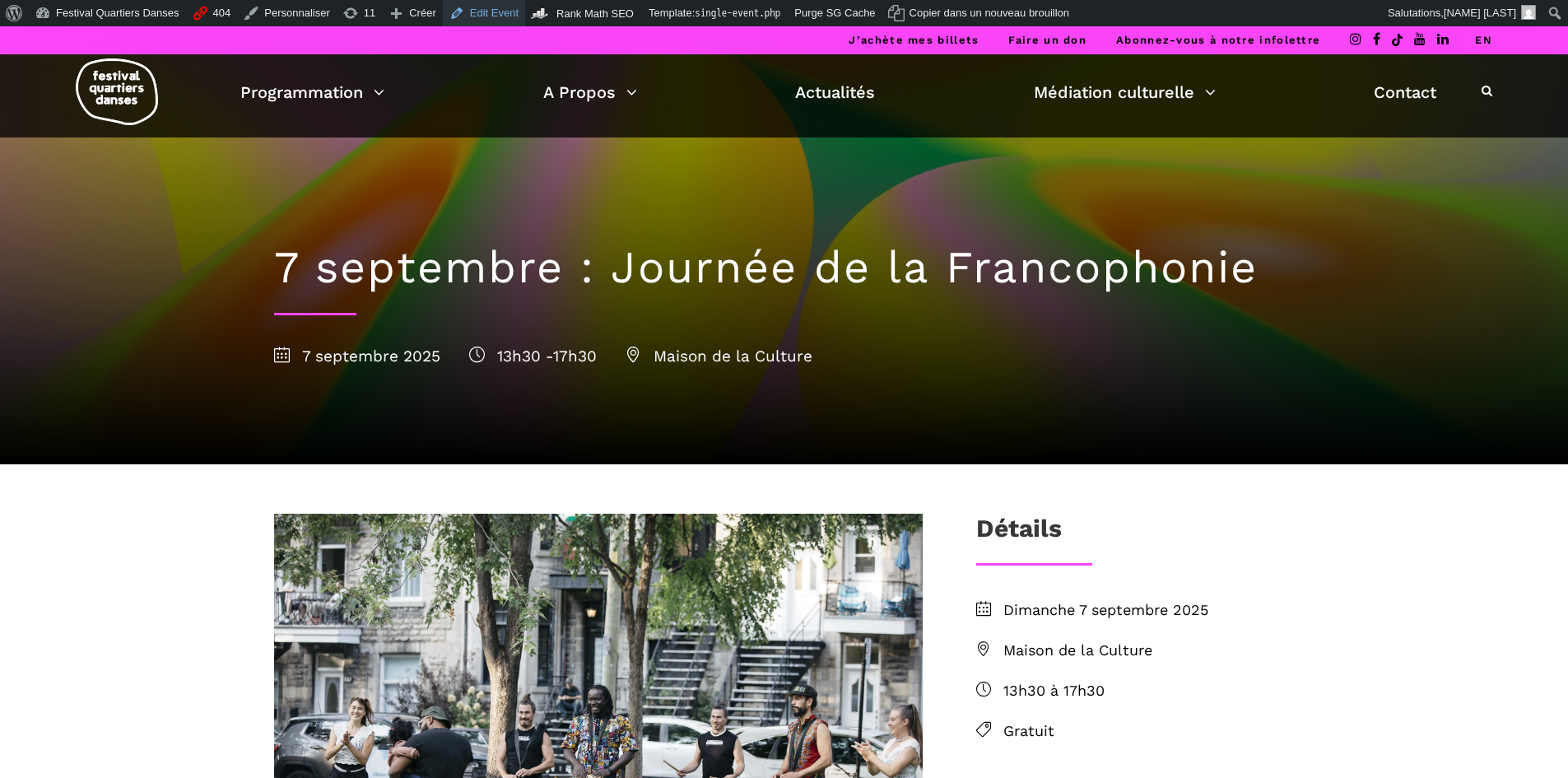 click on "Edit Event" at bounding box center [484, 13] 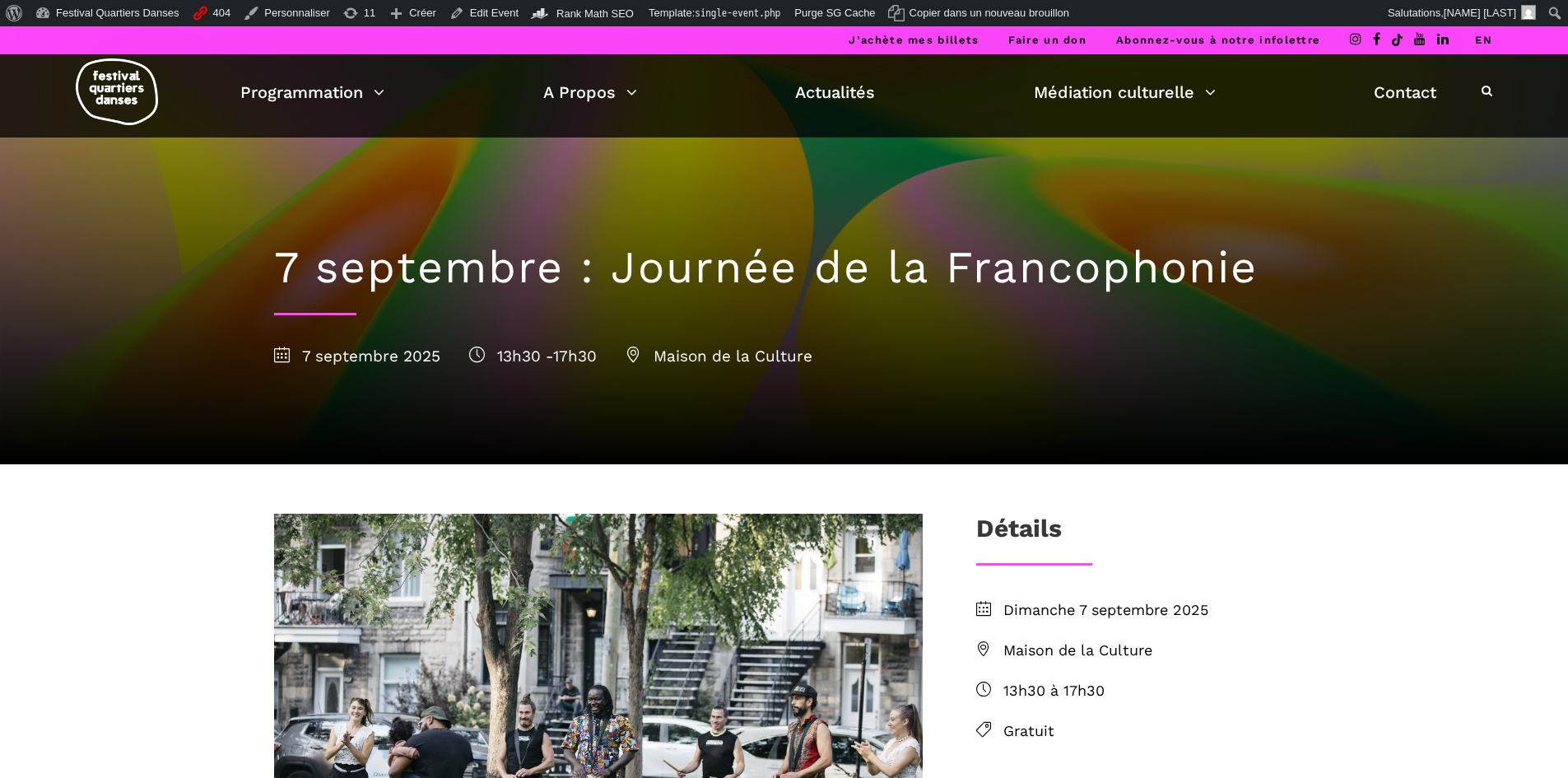 scroll, scrollTop: 0, scrollLeft: 0, axis: both 